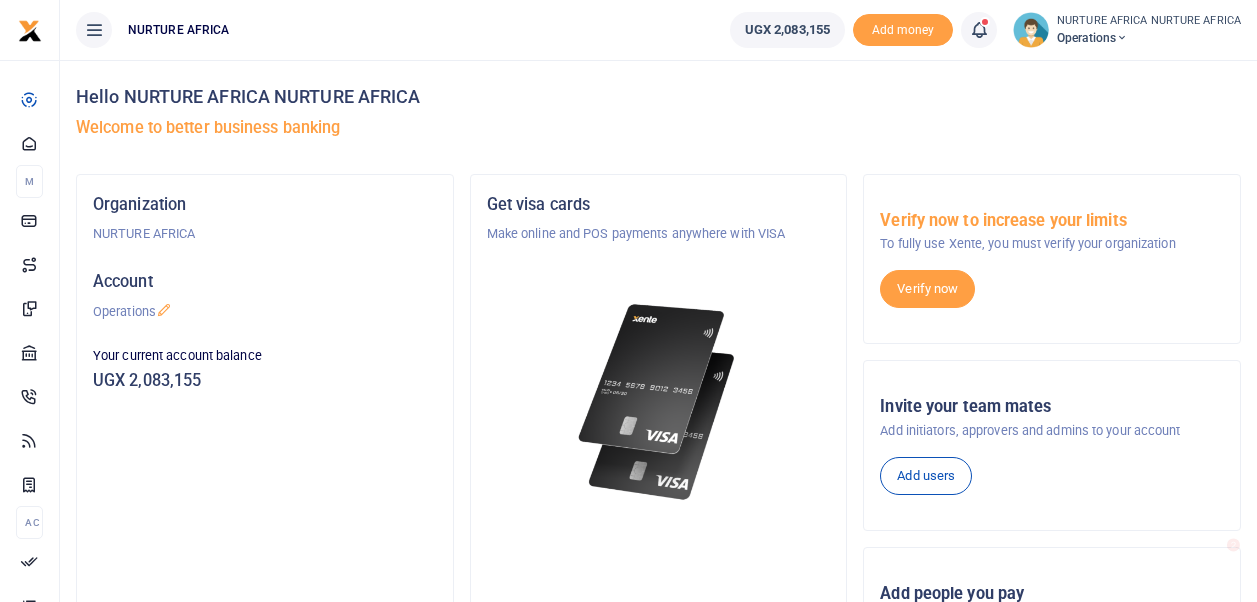 scroll, scrollTop: 0, scrollLeft: 0, axis: both 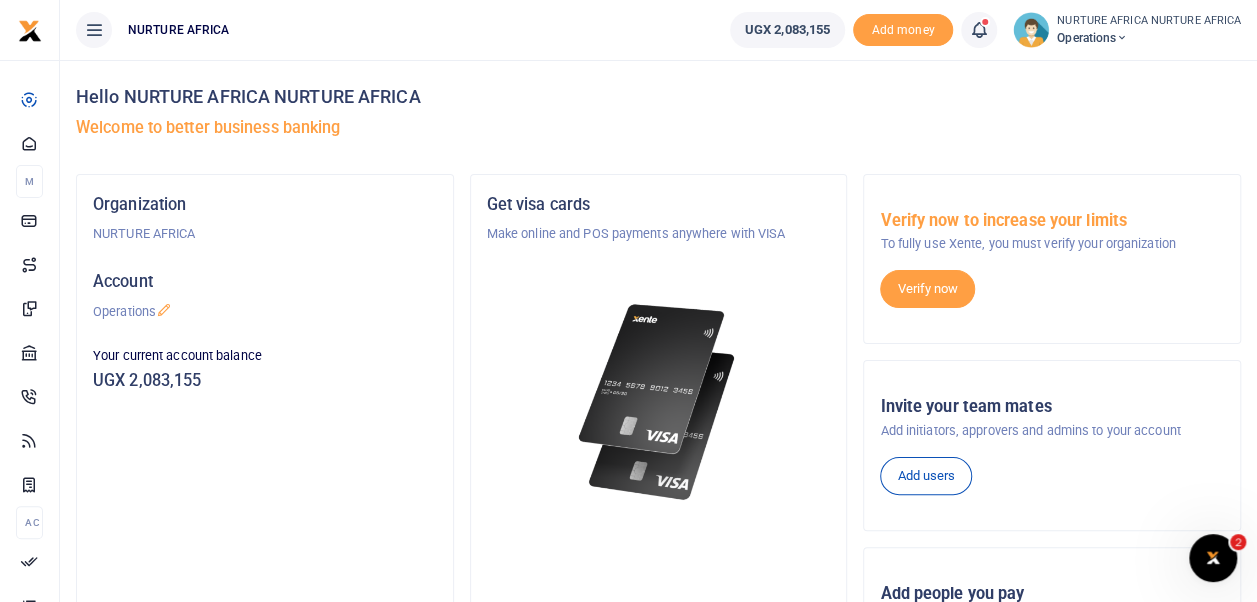 click at bounding box center [979, 30] 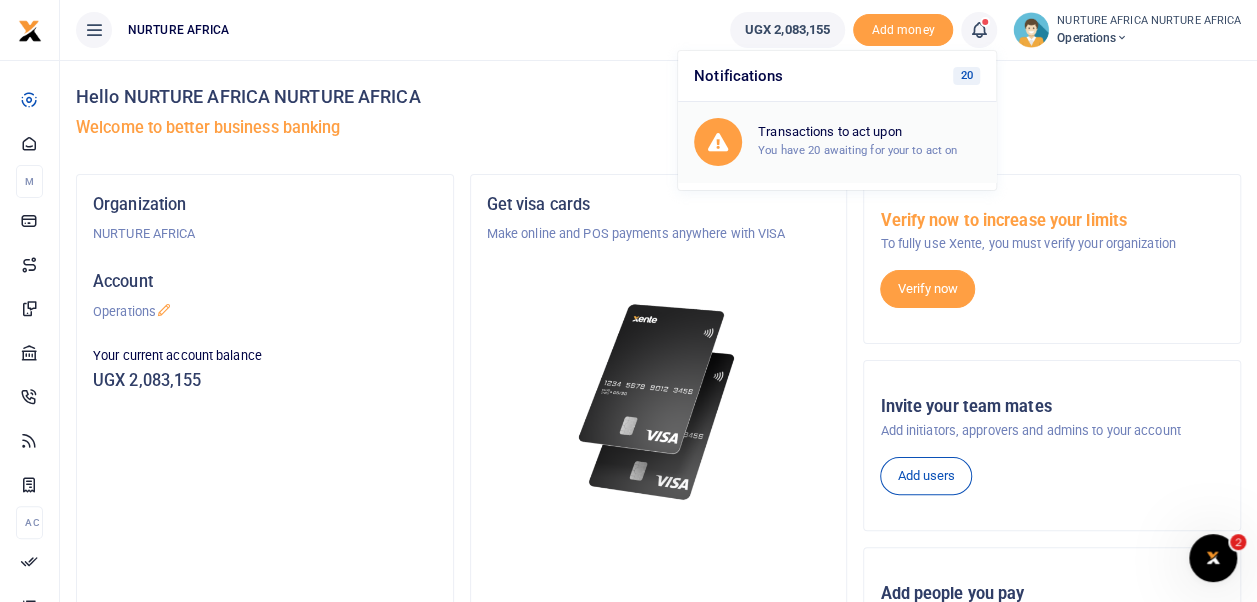 click on "Transactions to act upon
You have 20 awaiting for your to act on" at bounding box center (869, 141) 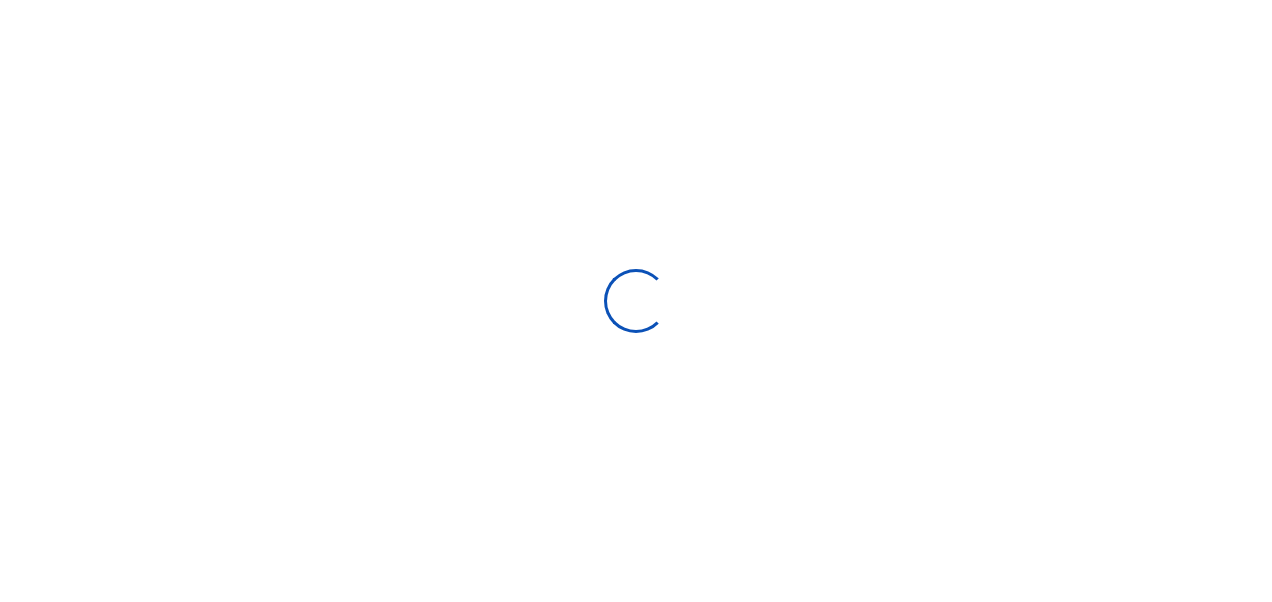 scroll, scrollTop: 0, scrollLeft: 0, axis: both 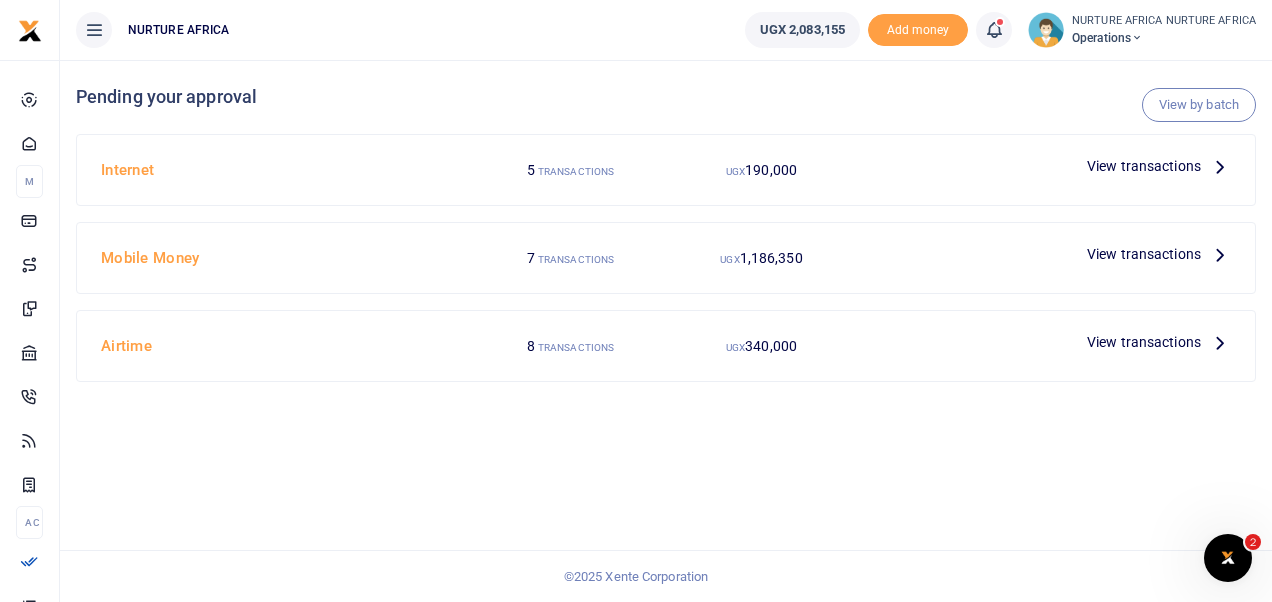 click on "View transactions" at bounding box center (1144, 166) 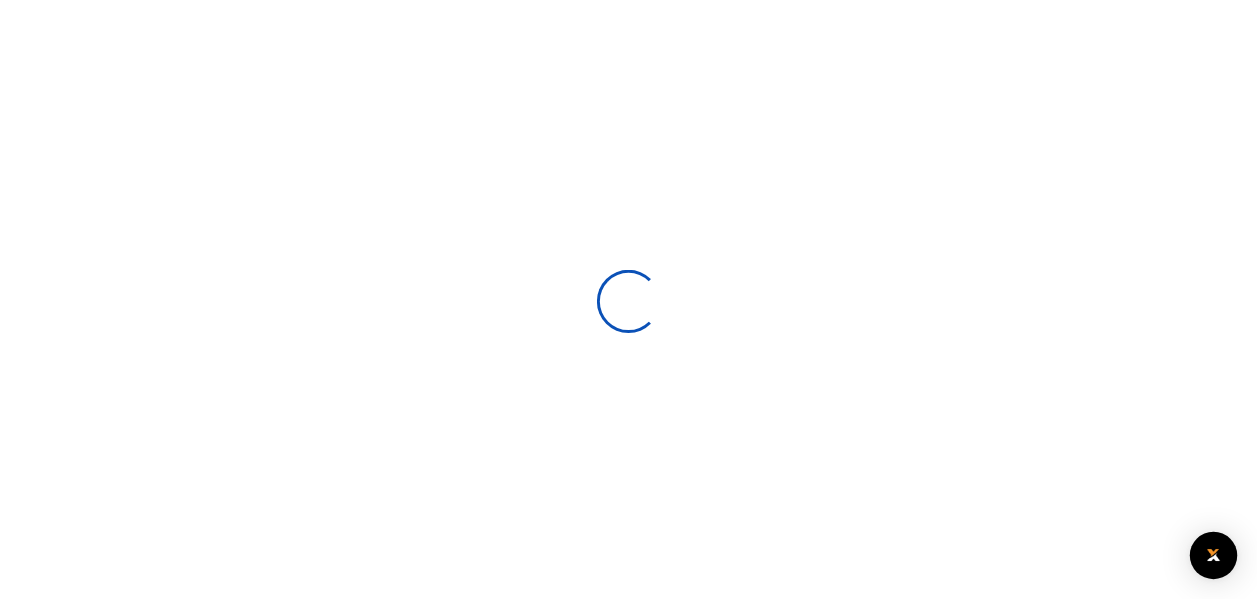 scroll, scrollTop: 0, scrollLeft: 0, axis: both 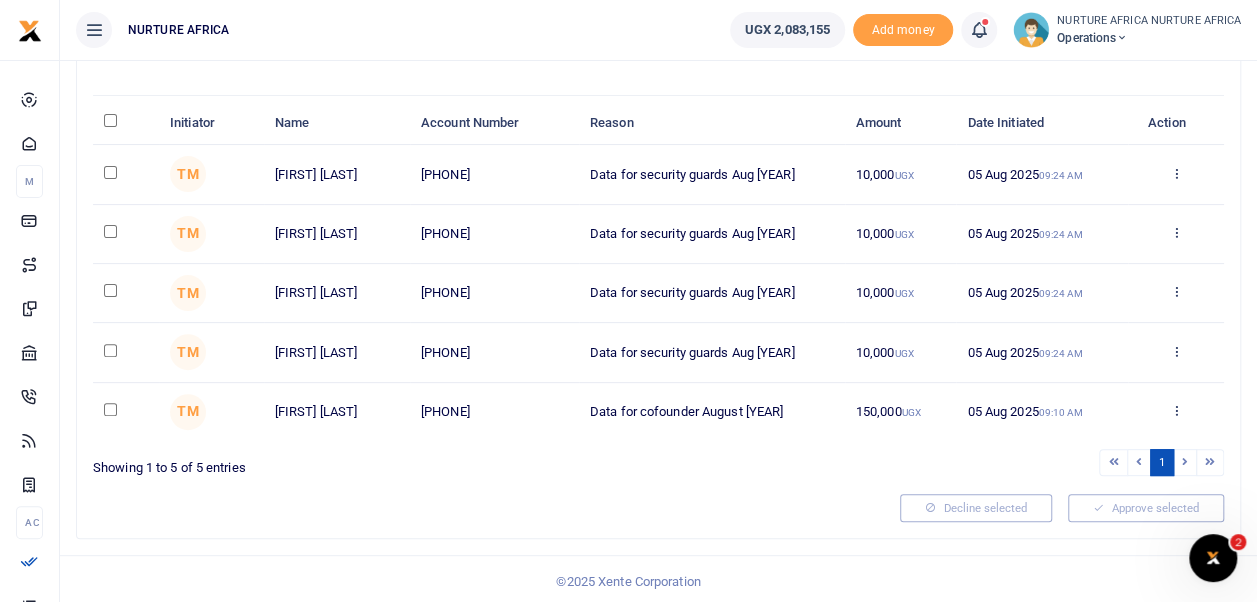 click at bounding box center (110, 409) 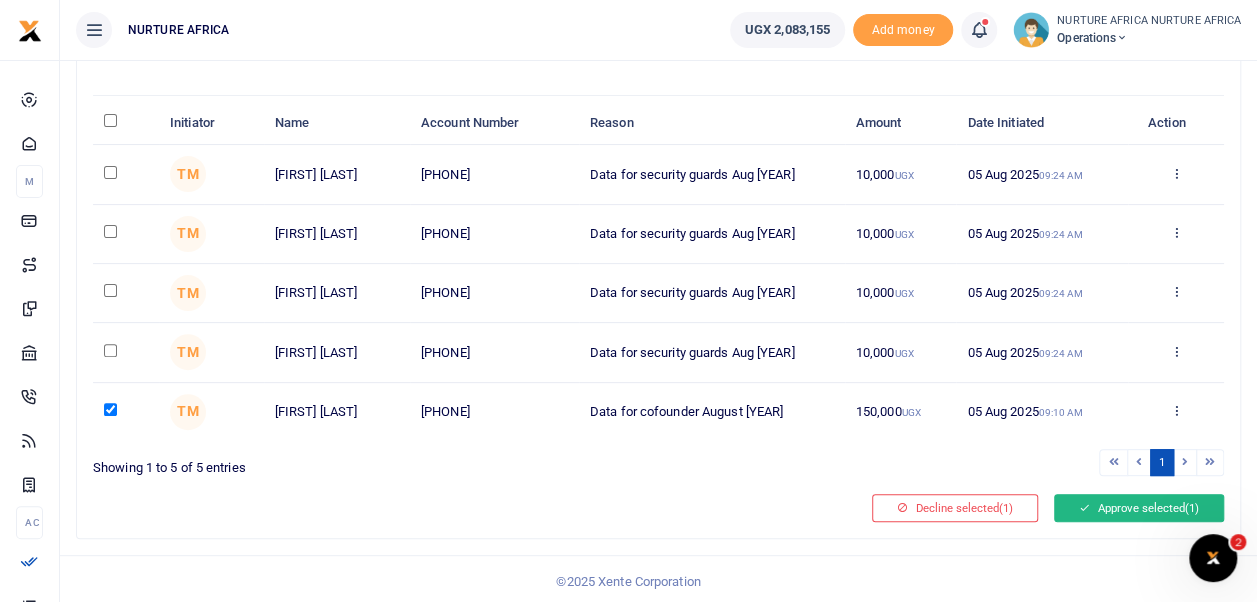 click at bounding box center (1084, 508) 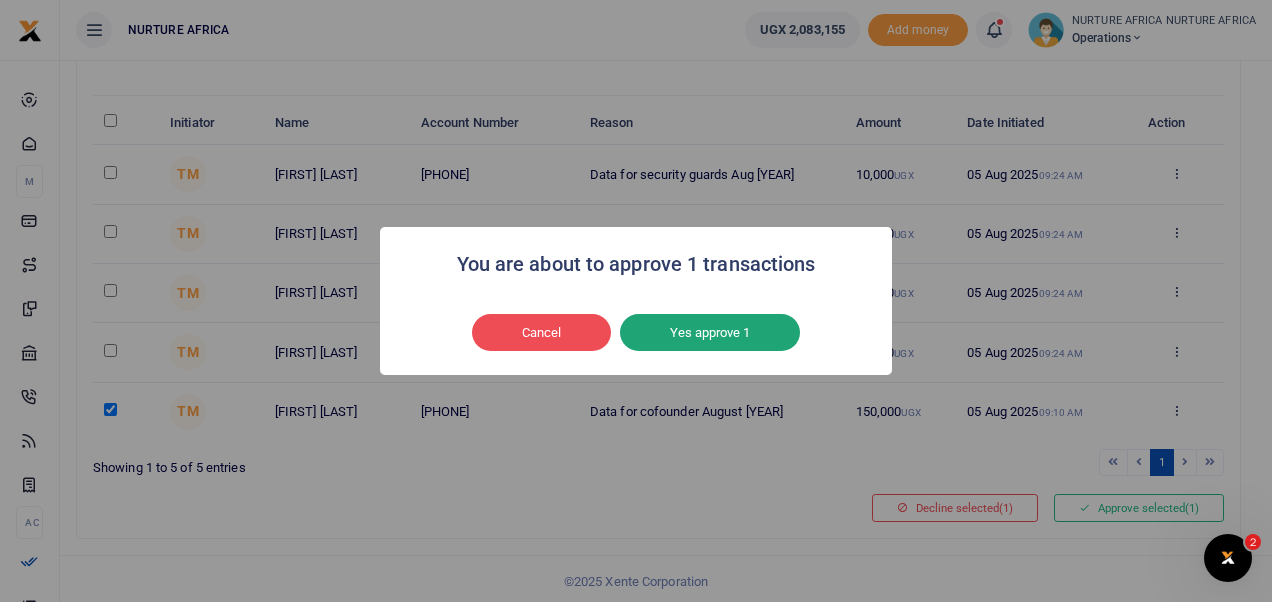 click on "Yes approve 1" at bounding box center [710, 333] 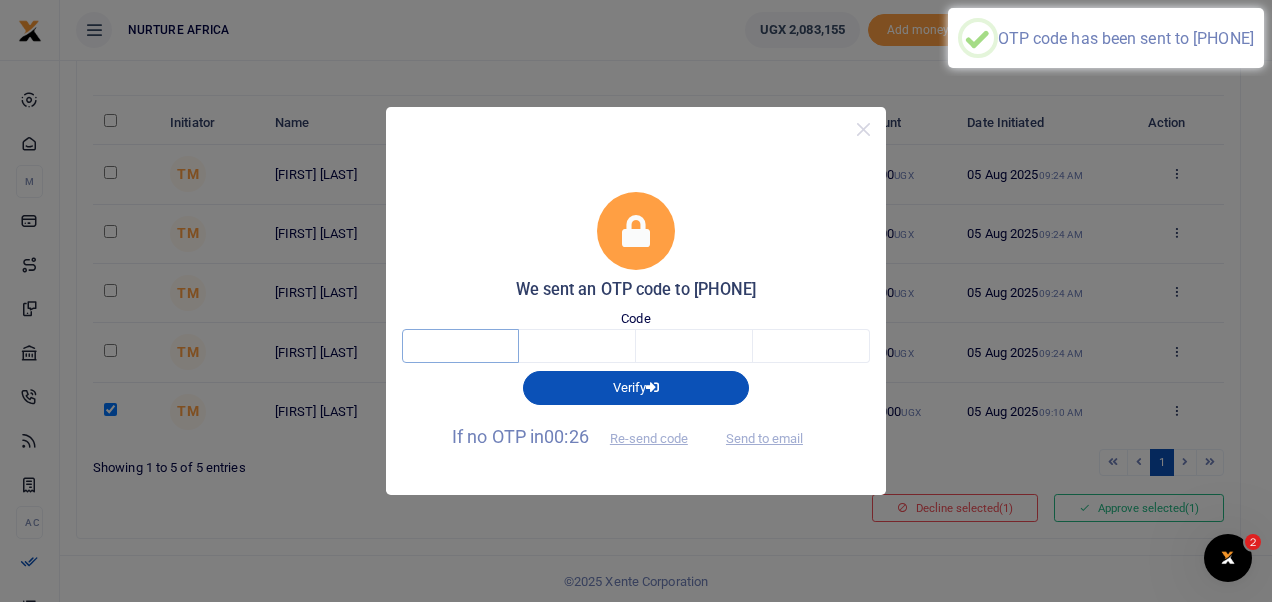 click at bounding box center (460, 346) 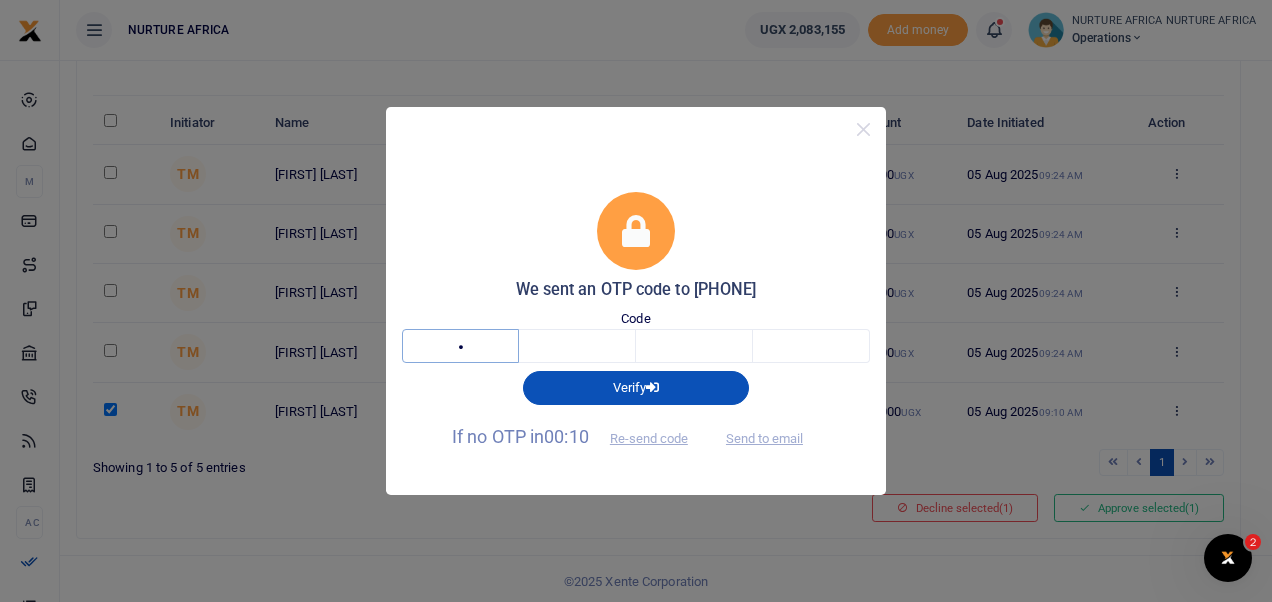 type on "7" 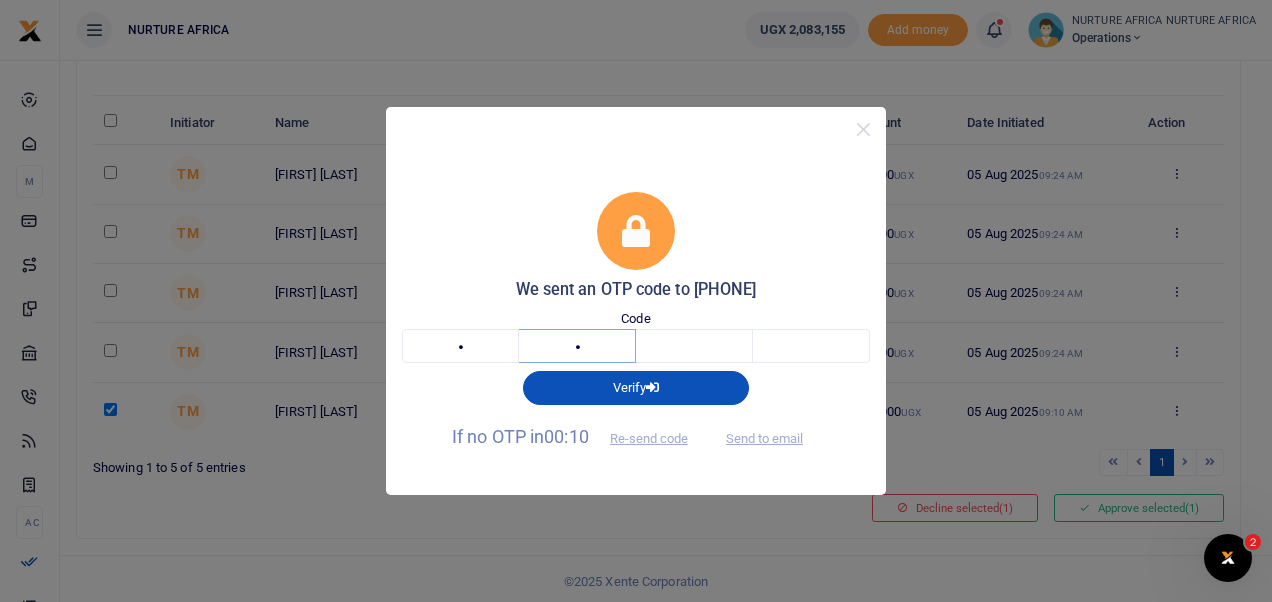 type on "5" 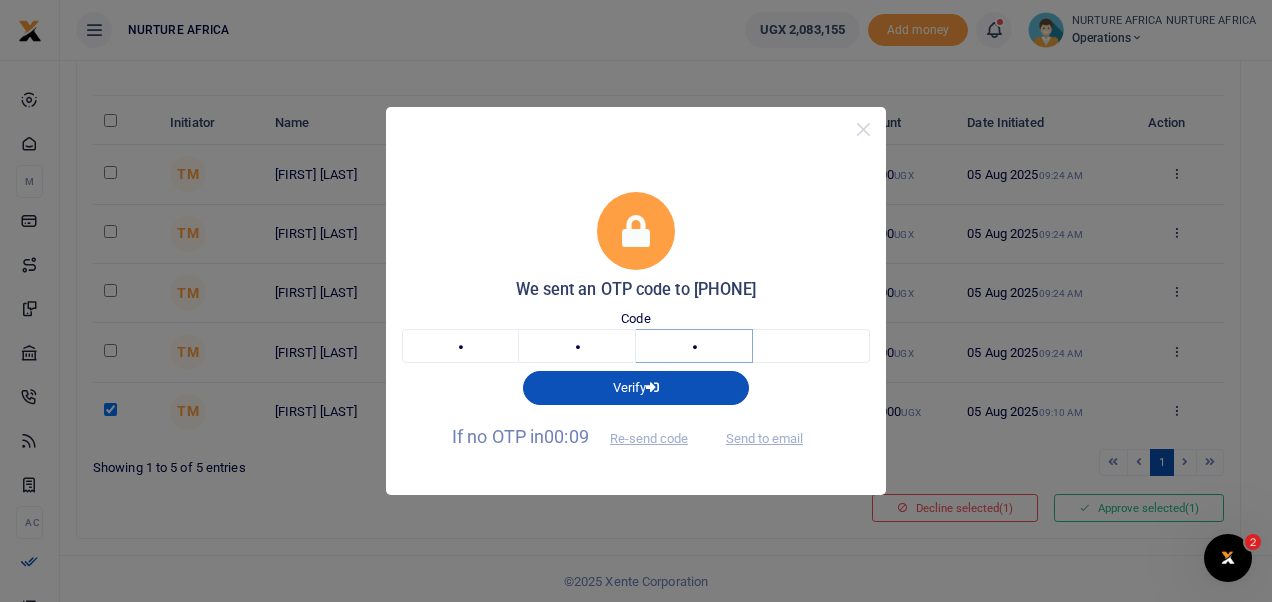 type on "6" 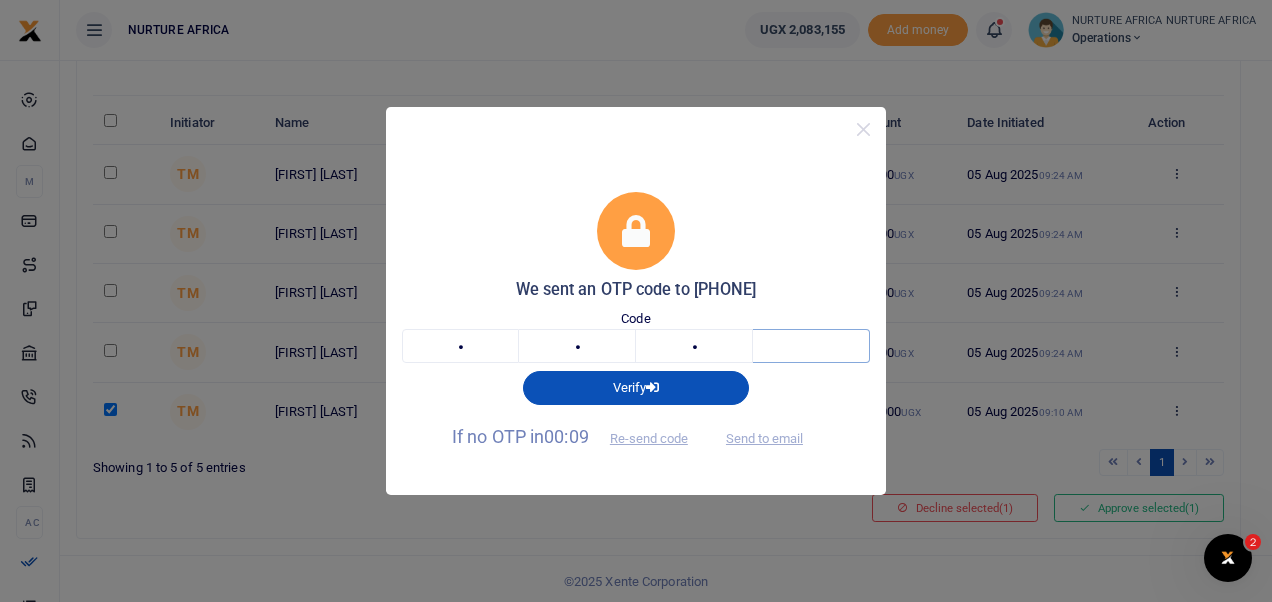 type on "7" 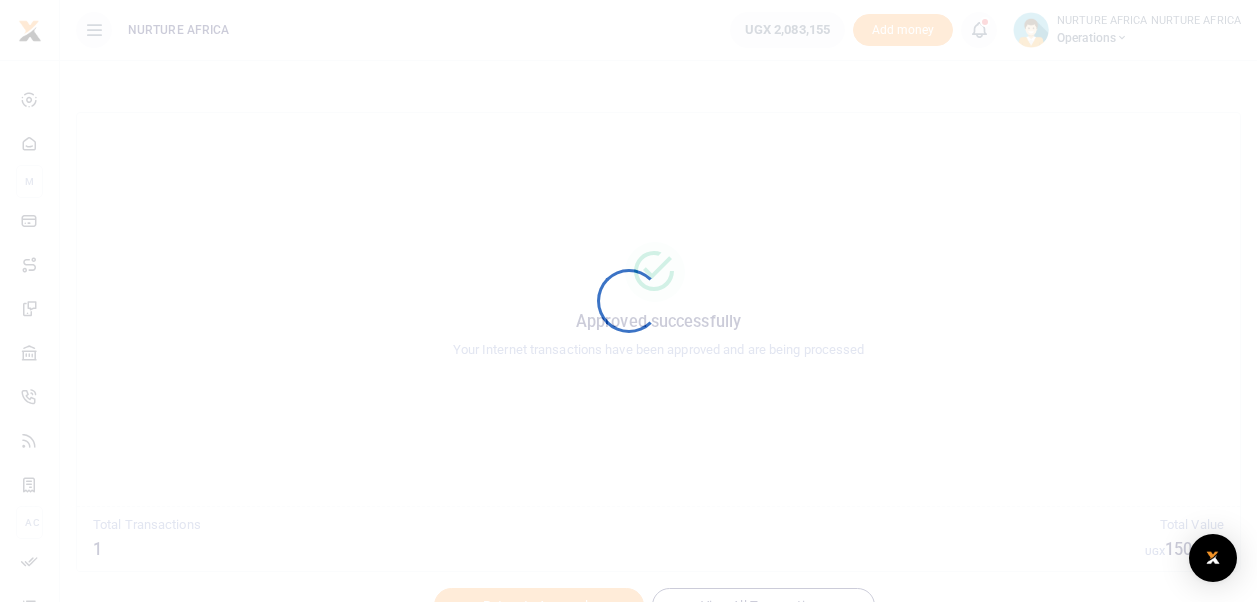 scroll, scrollTop: 0, scrollLeft: 0, axis: both 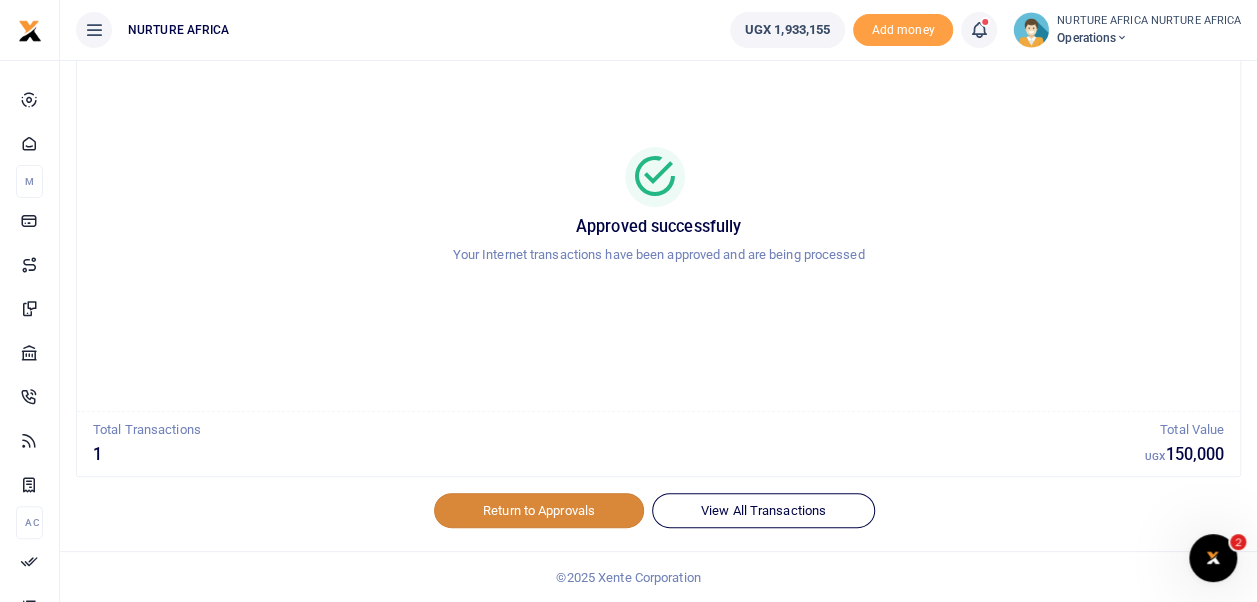 click on "Return to Approvals" at bounding box center (539, 510) 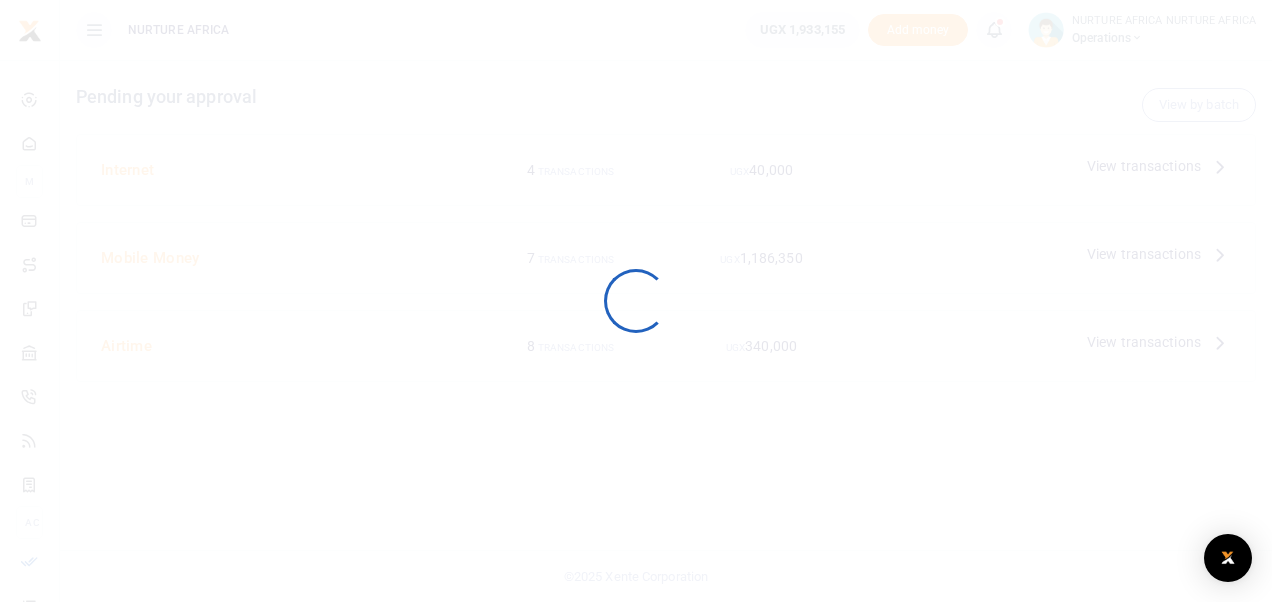 scroll, scrollTop: 0, scrollLeft: 0, axis: both 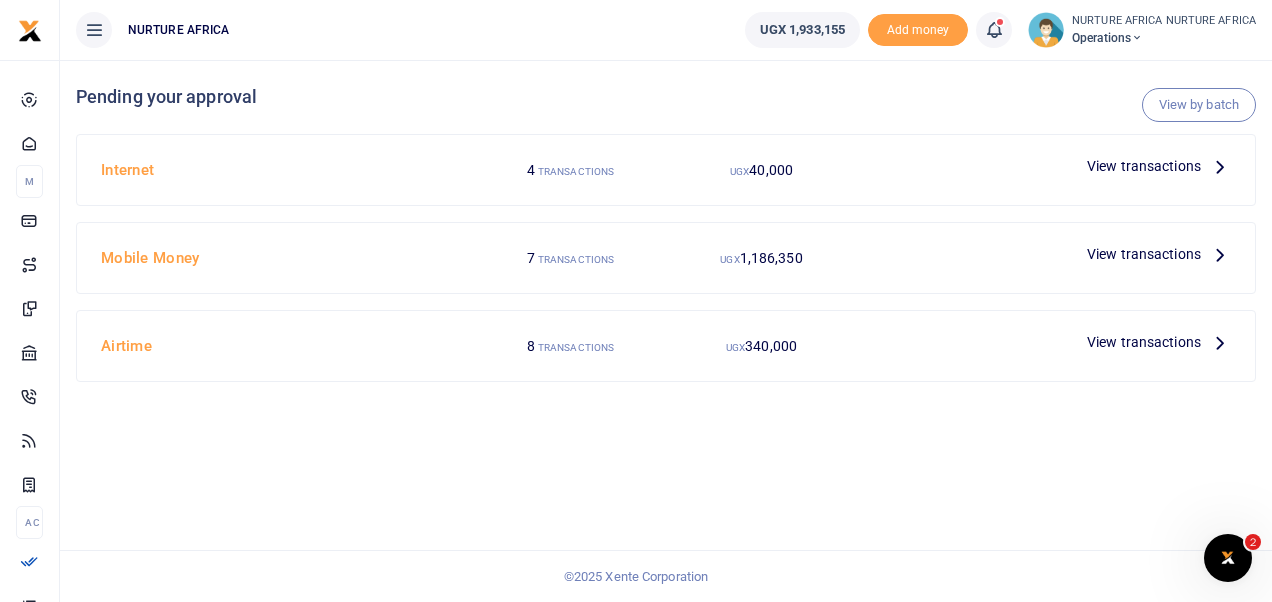 click on "View transactions" at bounding box center [1144, 342] 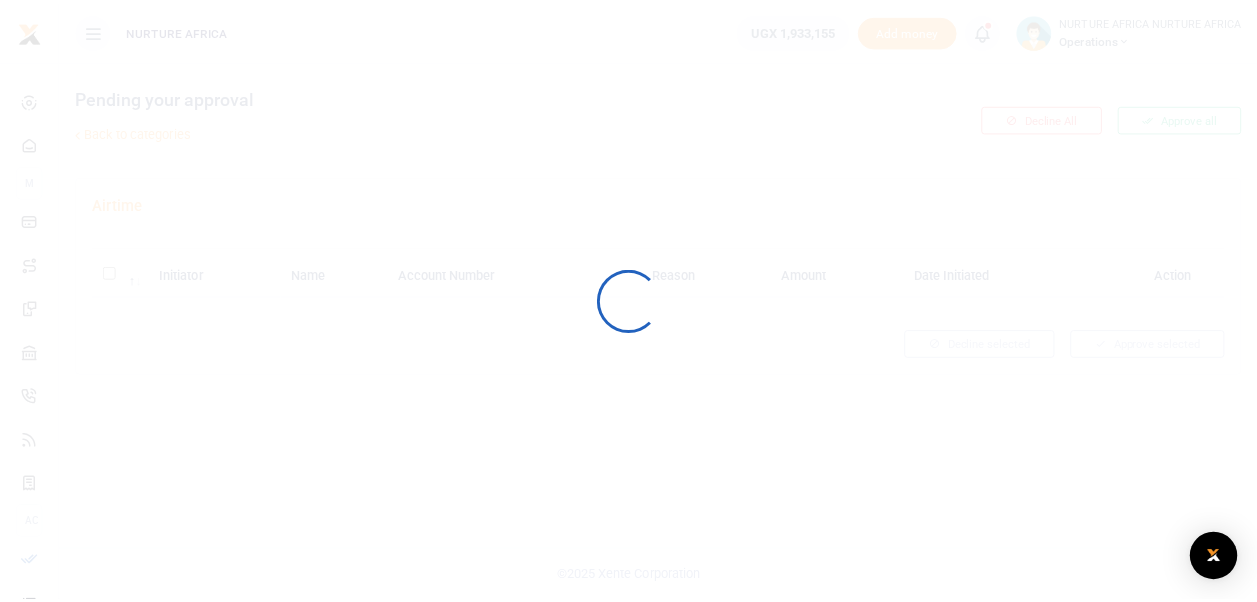 scroll, scrollTop: 0, scrollLeft: 0, axis: both 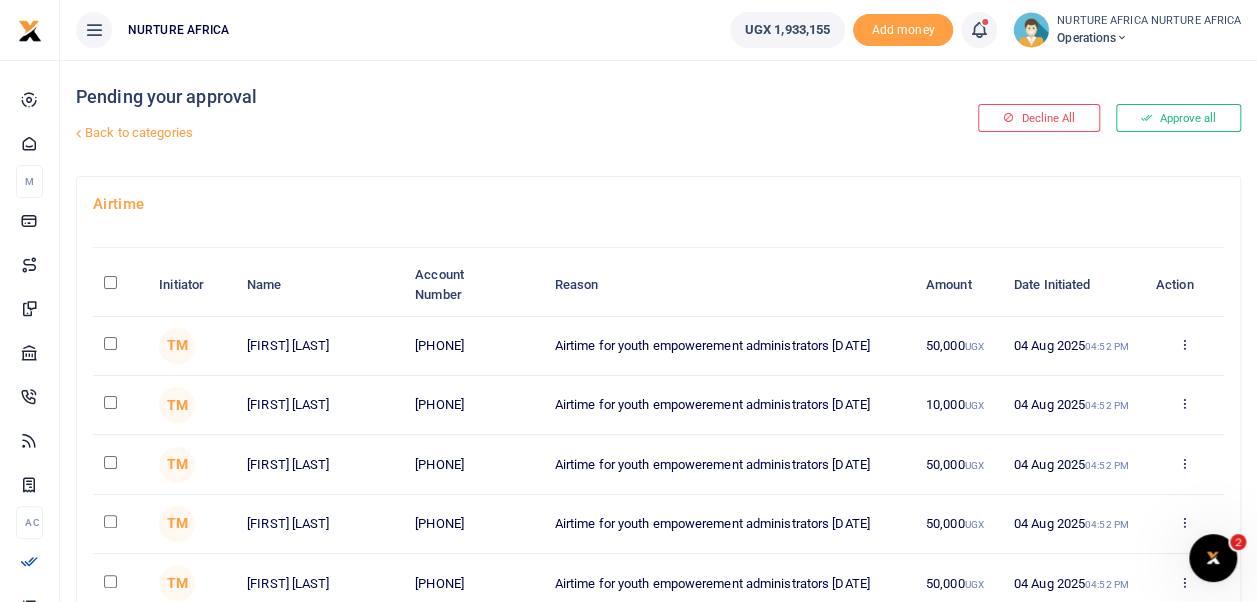click at bounding box center [110, 343] 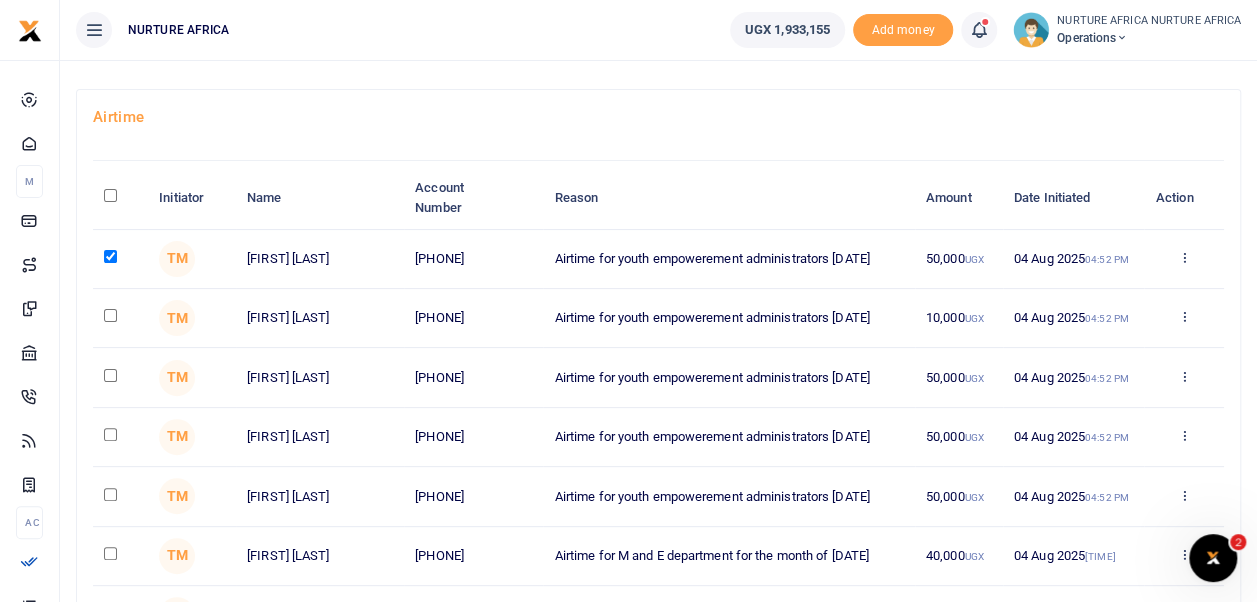 scroll, scrollTop: 88, scrollLeft: 0, axis: vertical 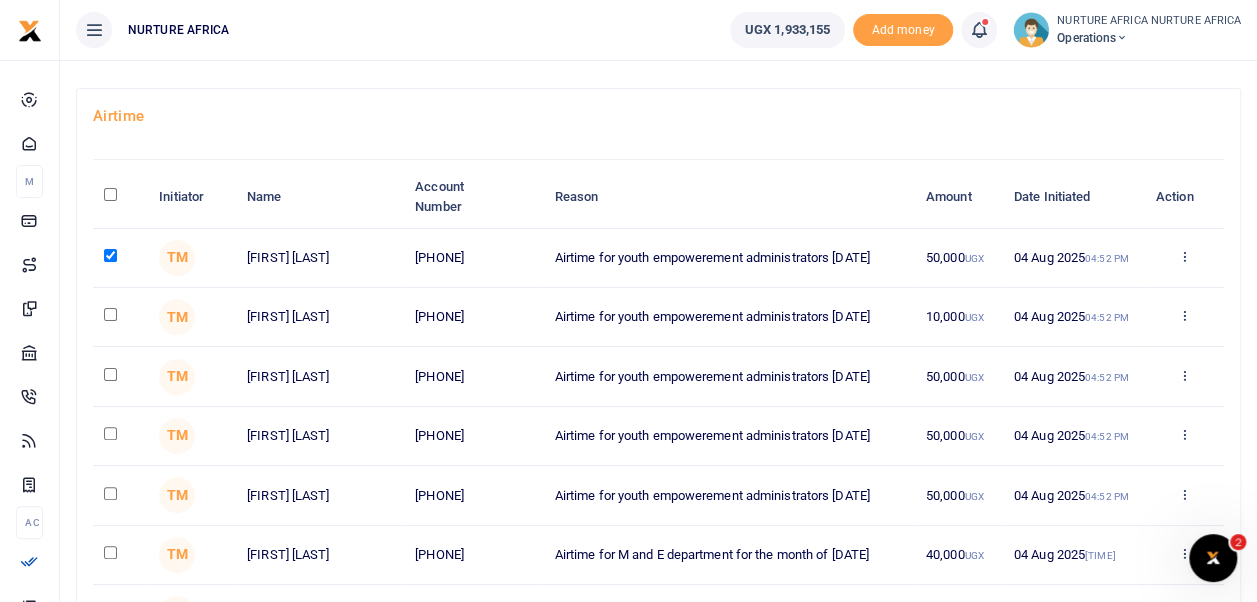 click at bounding box center [110, 493] 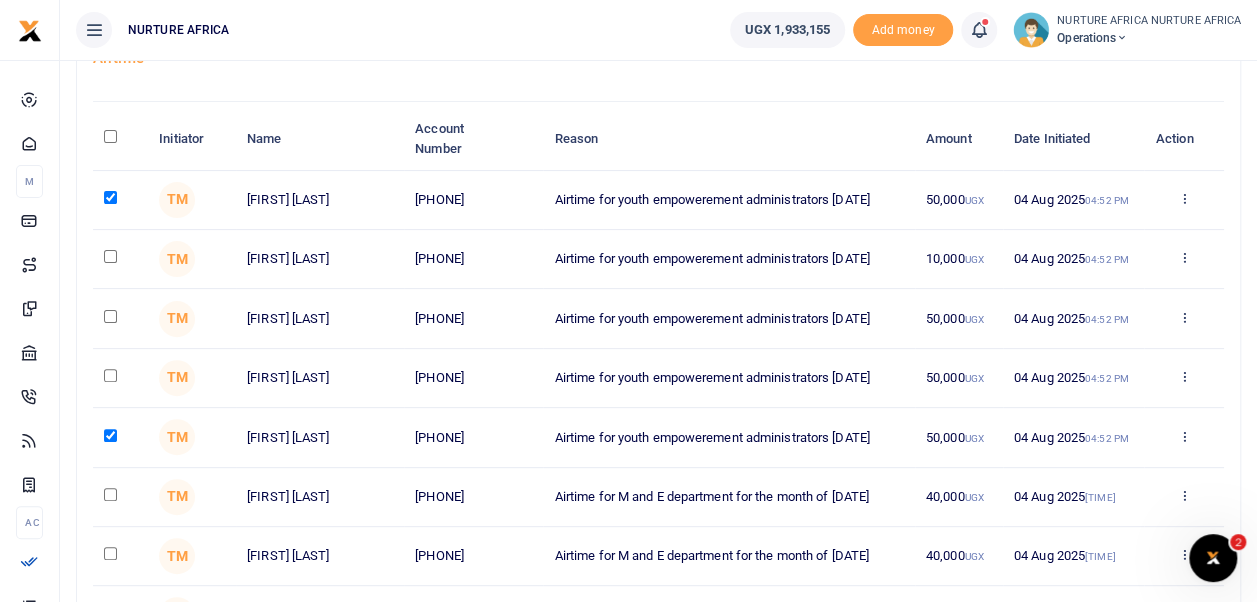 scroll, scrollTop: 146, scrollLeft: 0, axis: vertical 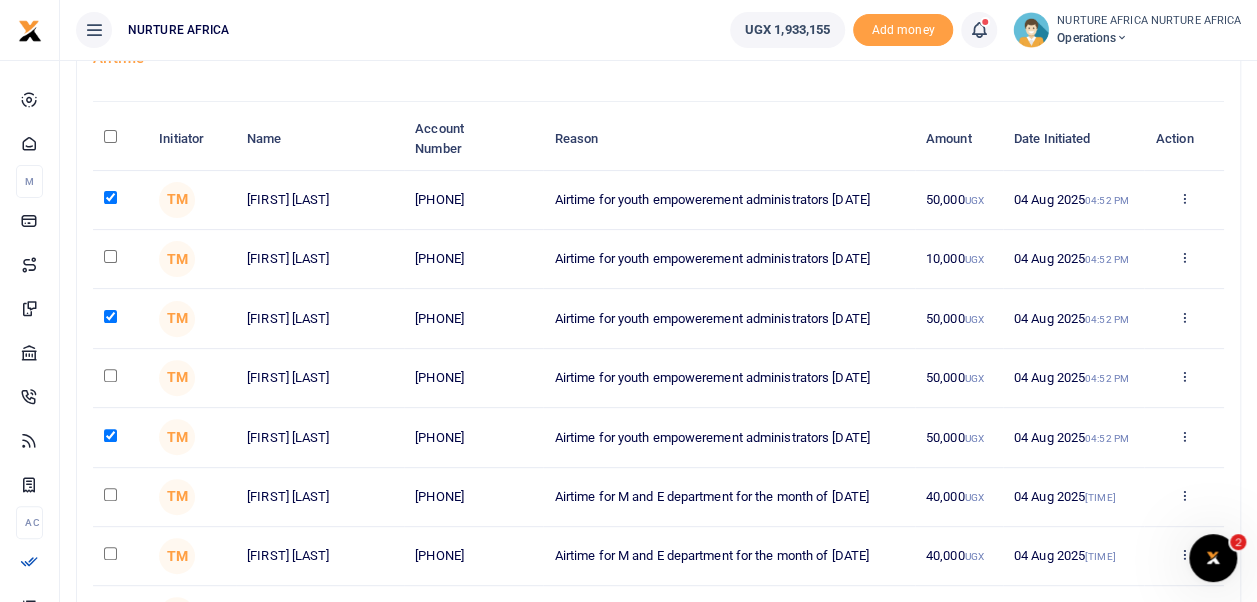 click at bounding box center [110, 375] 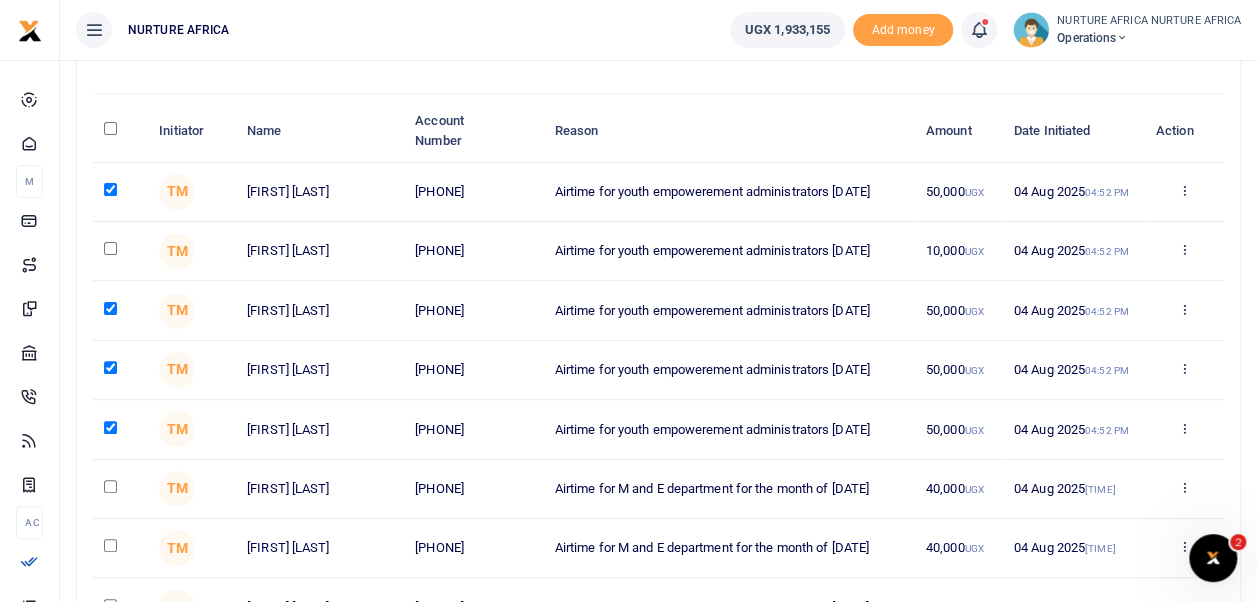 scroll, scrollTop: 142, scrollLeft: 0, axis: vertical 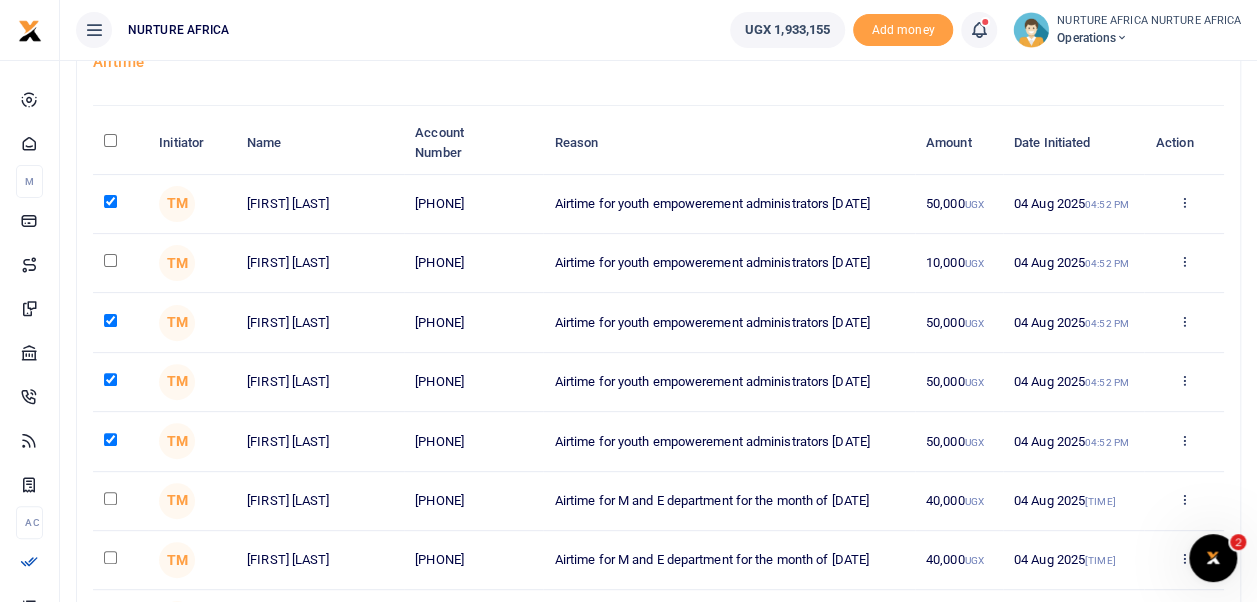 click at bounding box center [110, 260] 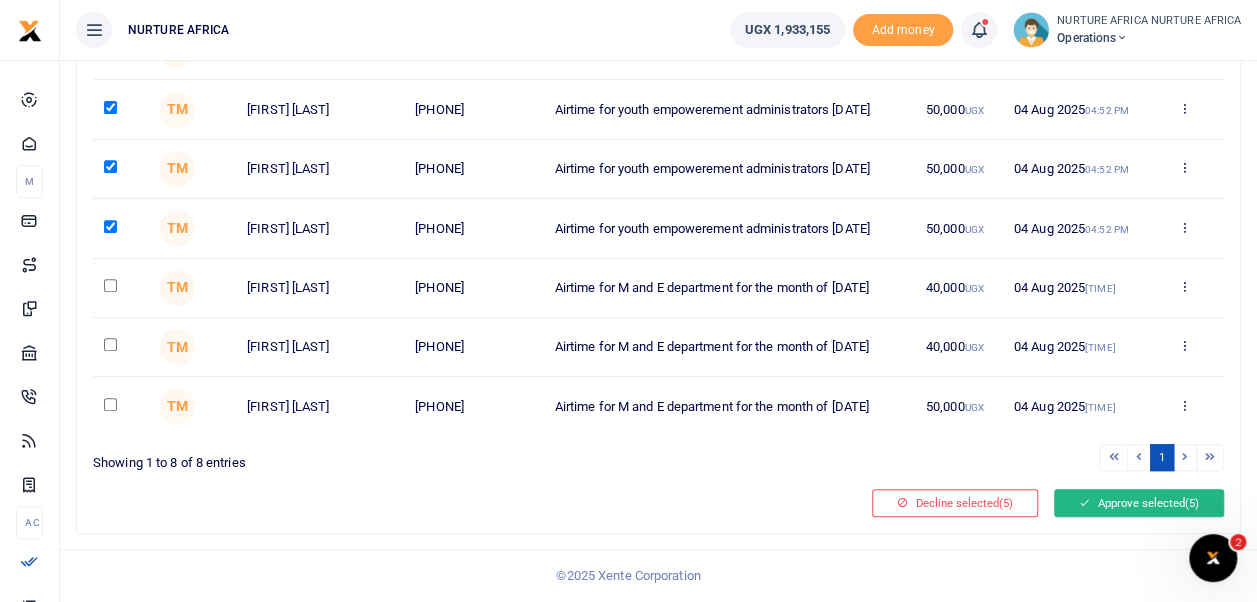 click on "Approve selected  (5)" at bounding box center (1139, 503) 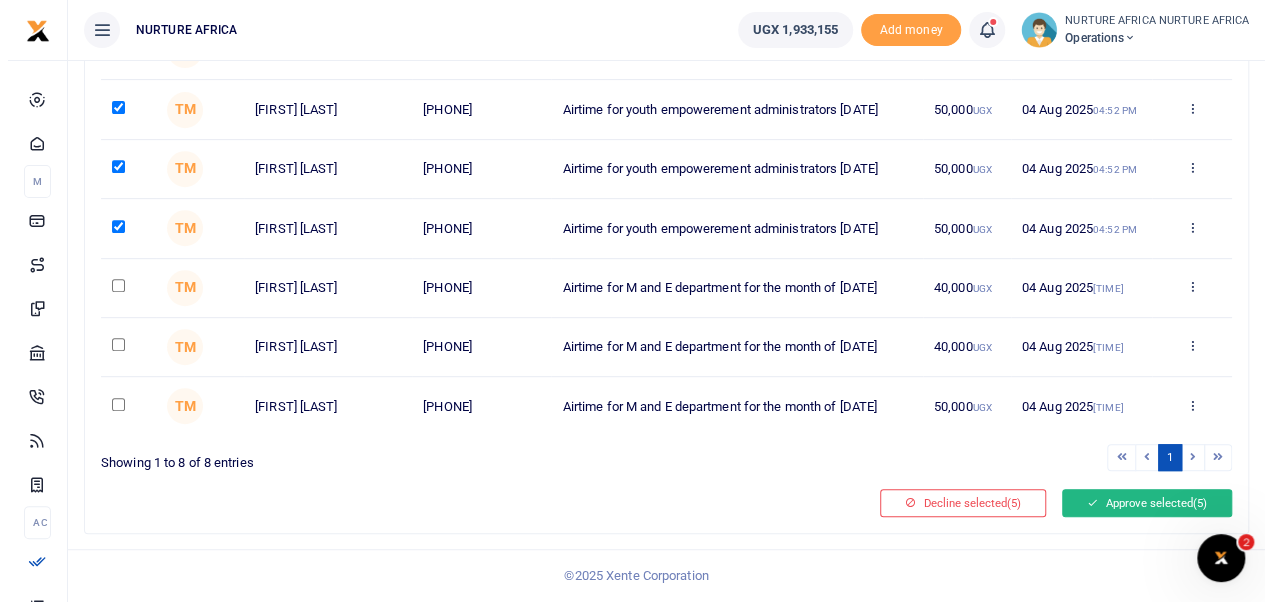 scroll, scrollTop: 338, scrollLeft: 0, axis: vertical 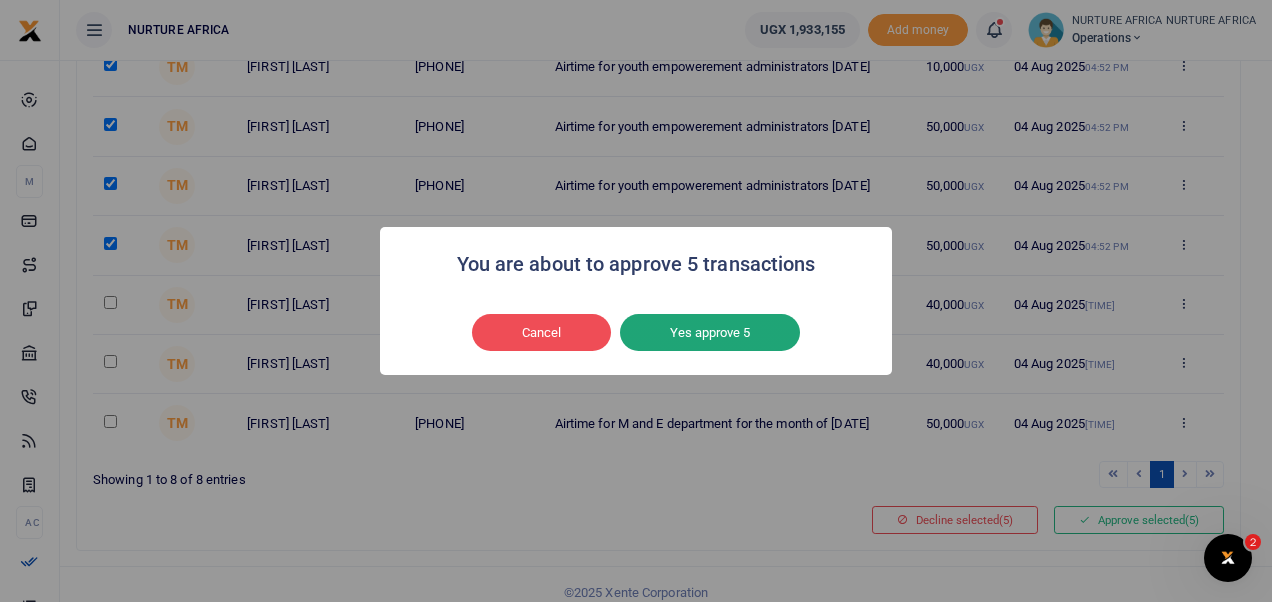 click on "Yes approve 5" at bounding box center [710, 333] 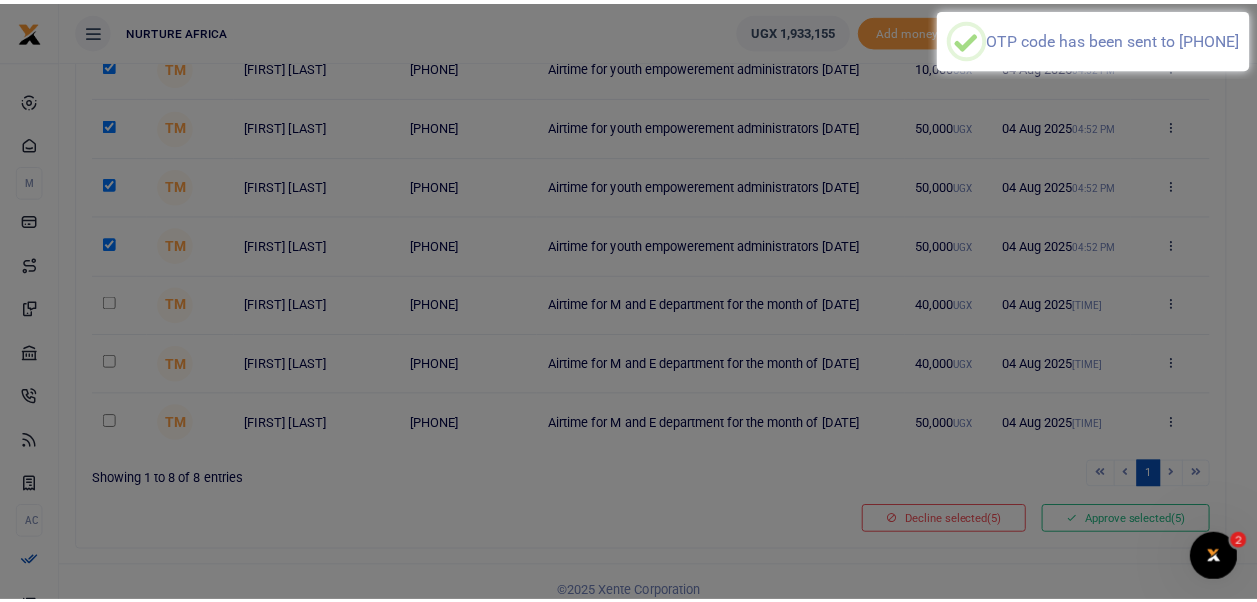 scroll, scrollTop: 318, scrollLeft: 0, axis: vertical 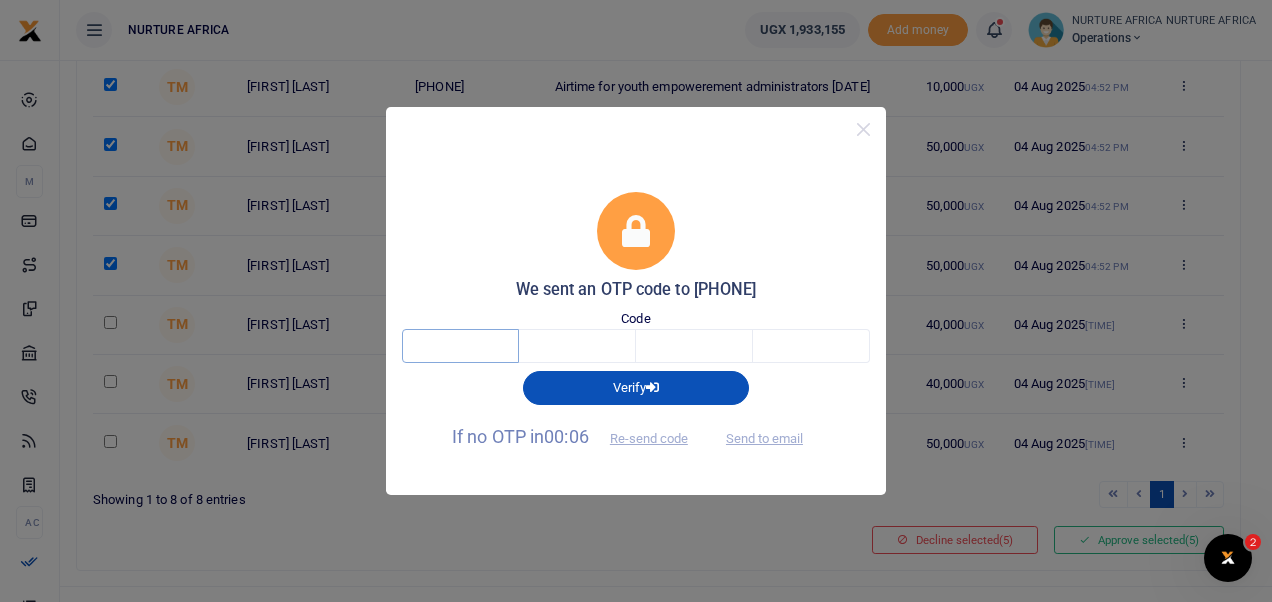 click at bounding box center [460, 346] 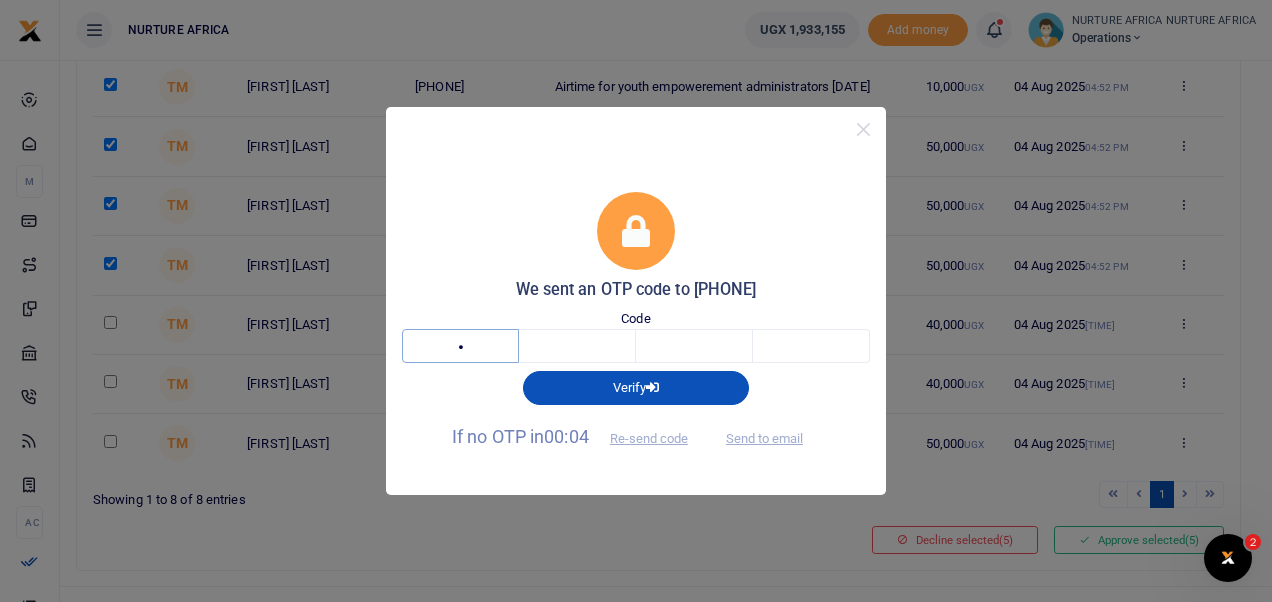 type on "2" 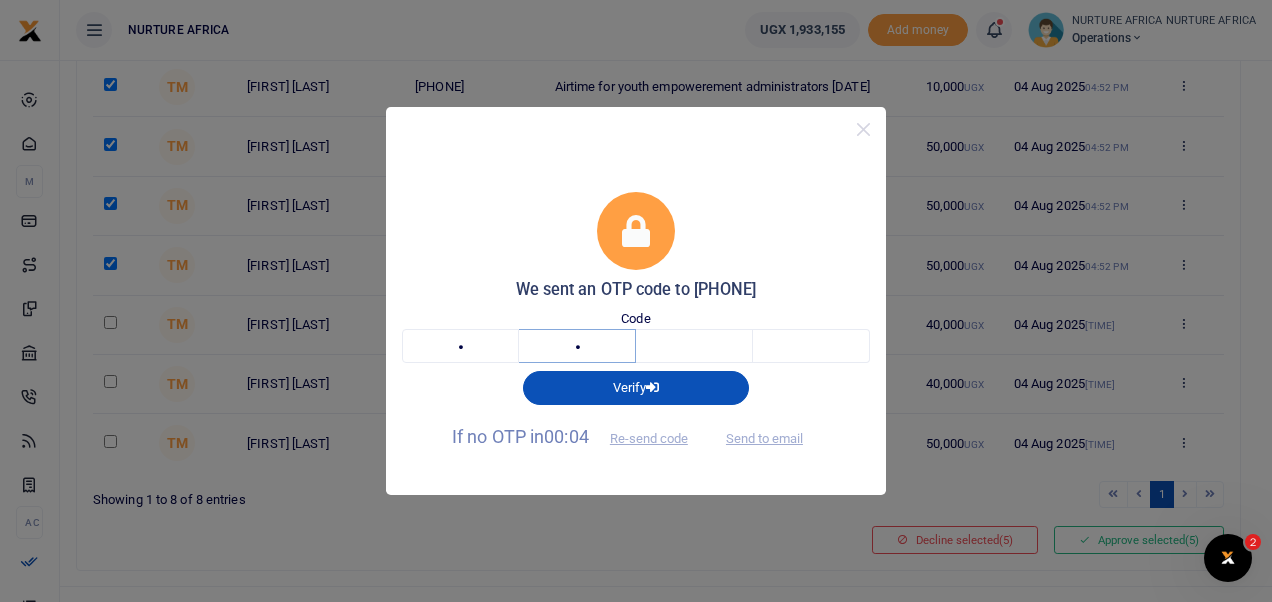 type on "8" 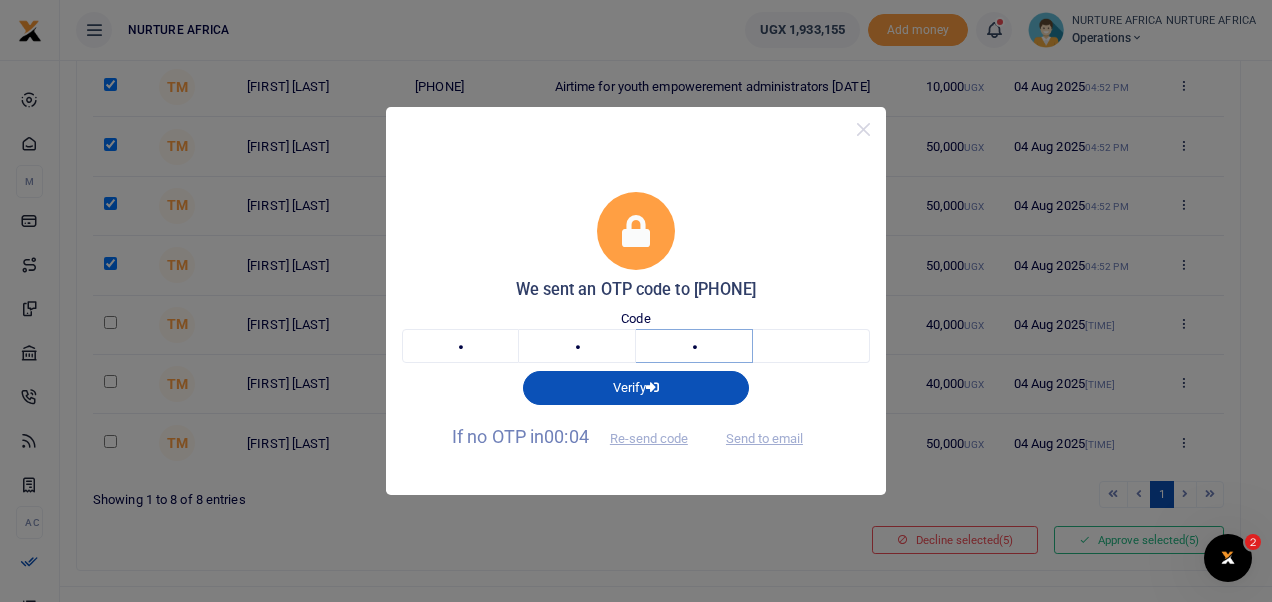 type on "9" 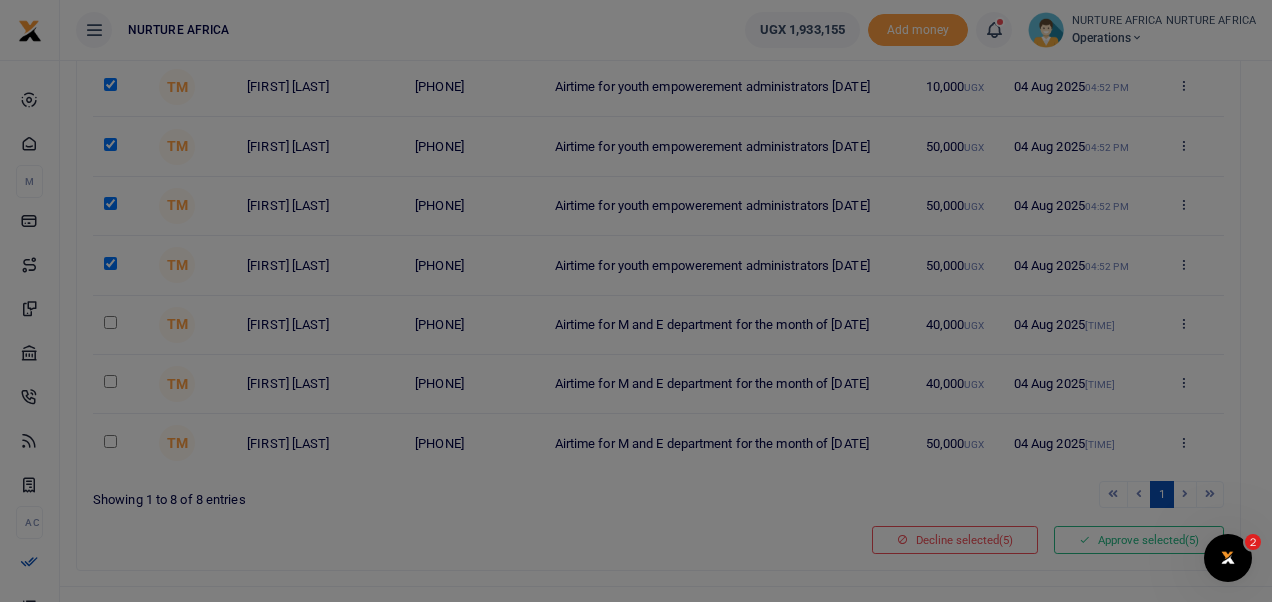 type on "7" 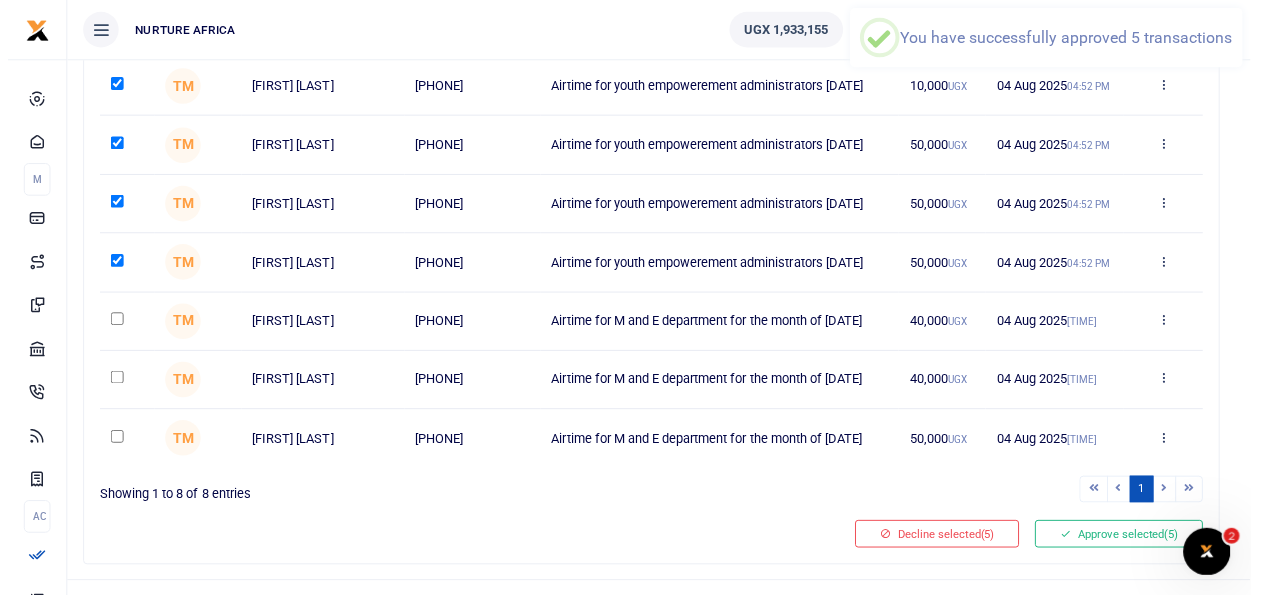 scroll, scrollTop: 297, scrollLeft: 0, axis: vertical 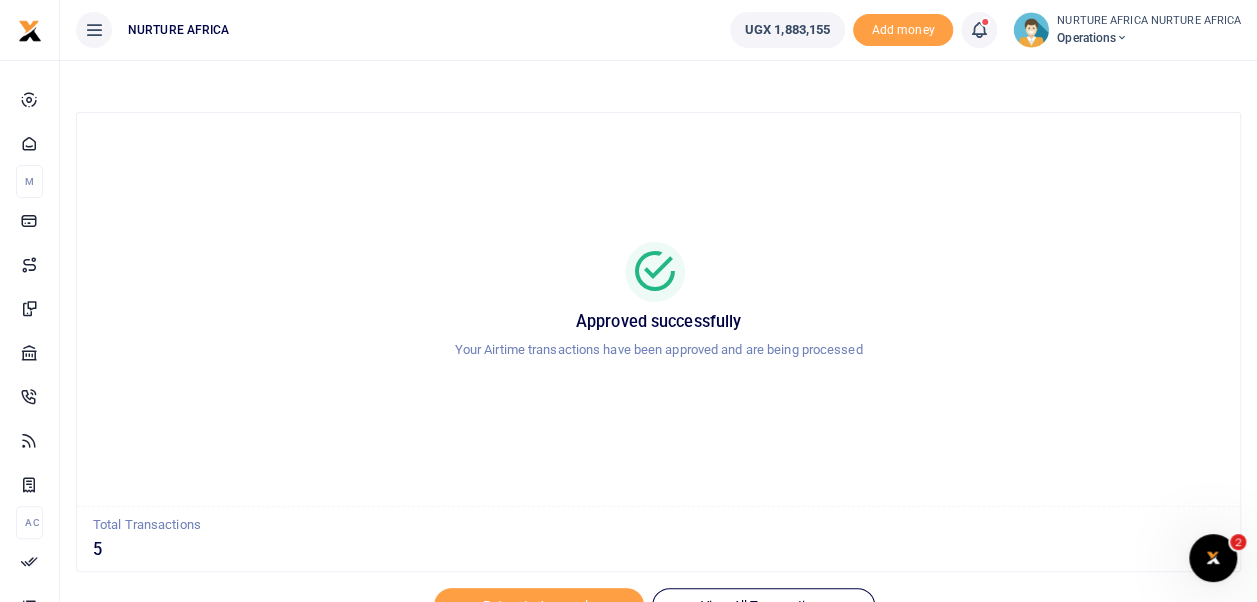 click at bounding box center [979, 30] 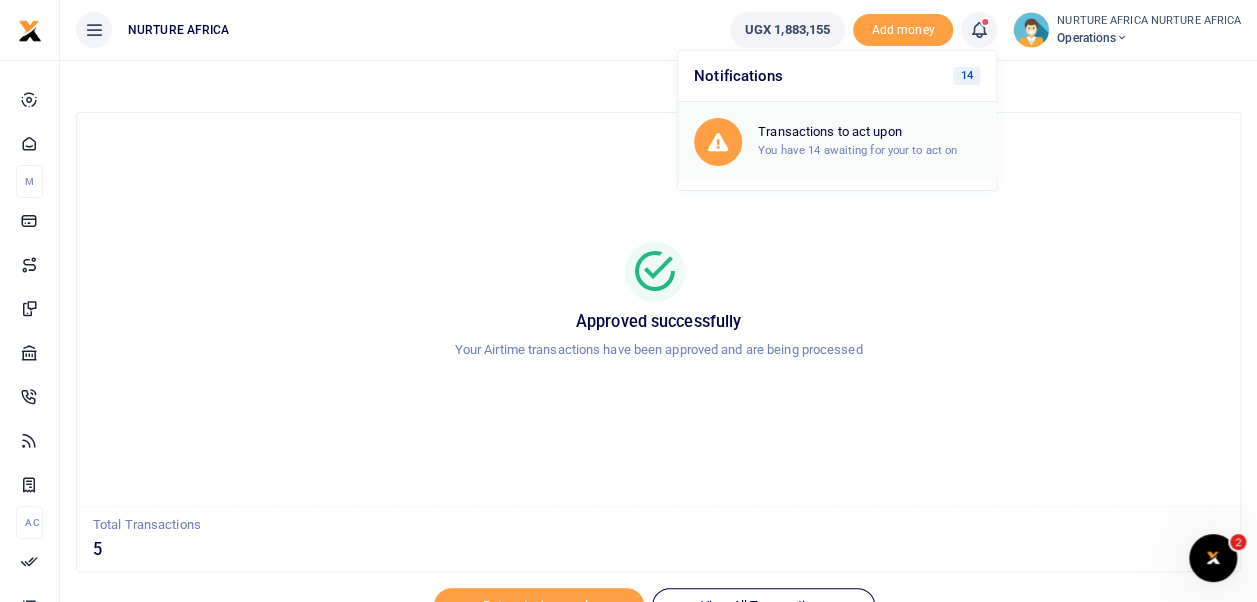 click on "You have 14 awaiting for your to act on" at bounding box center [857, 150] 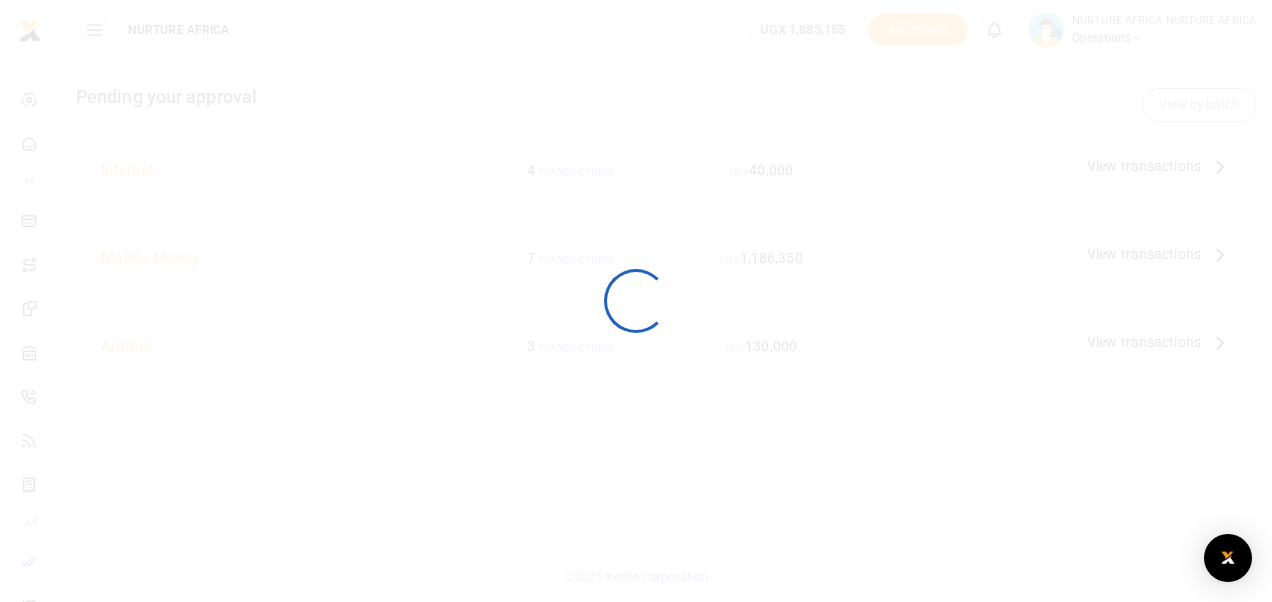 scroll, scrollTop: 0, scrollLeft: 0, axis: both 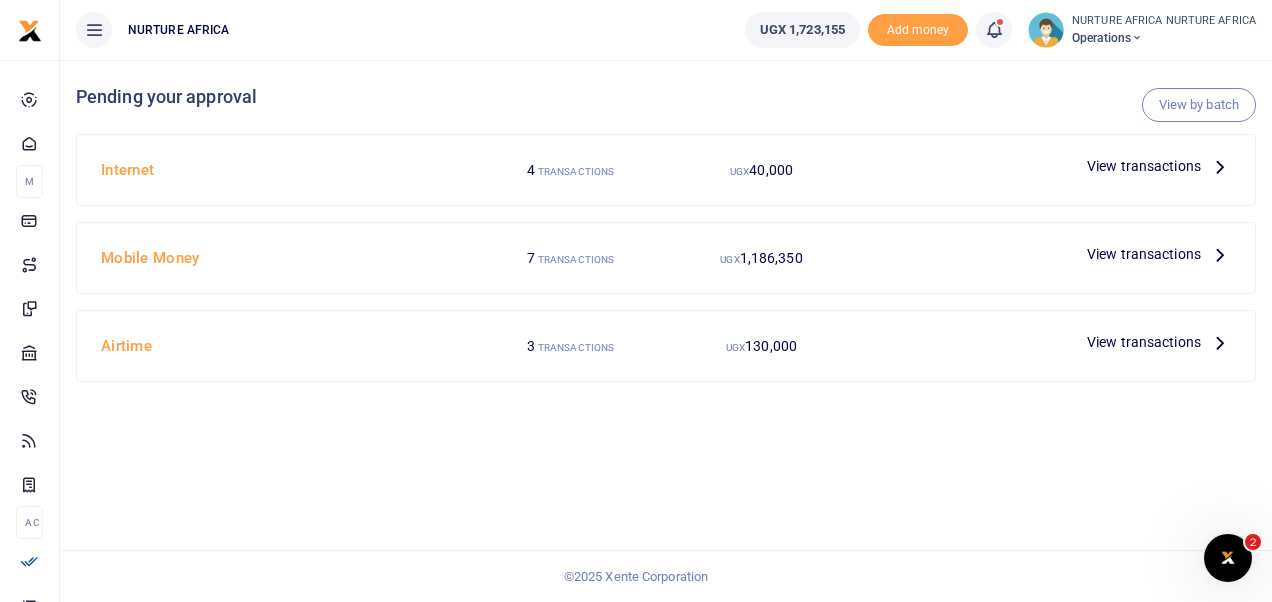 click on "View transactions" at bounding box center (1144, 254) 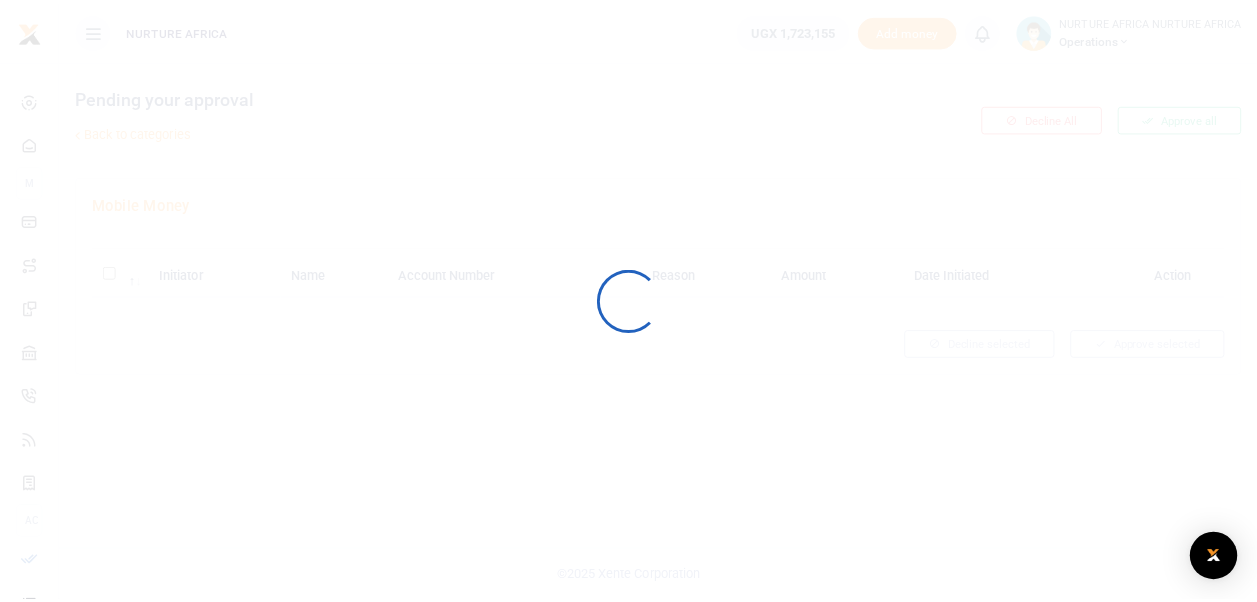 scroll, scrollTop: 0, scrollLeft: 0, axis: both 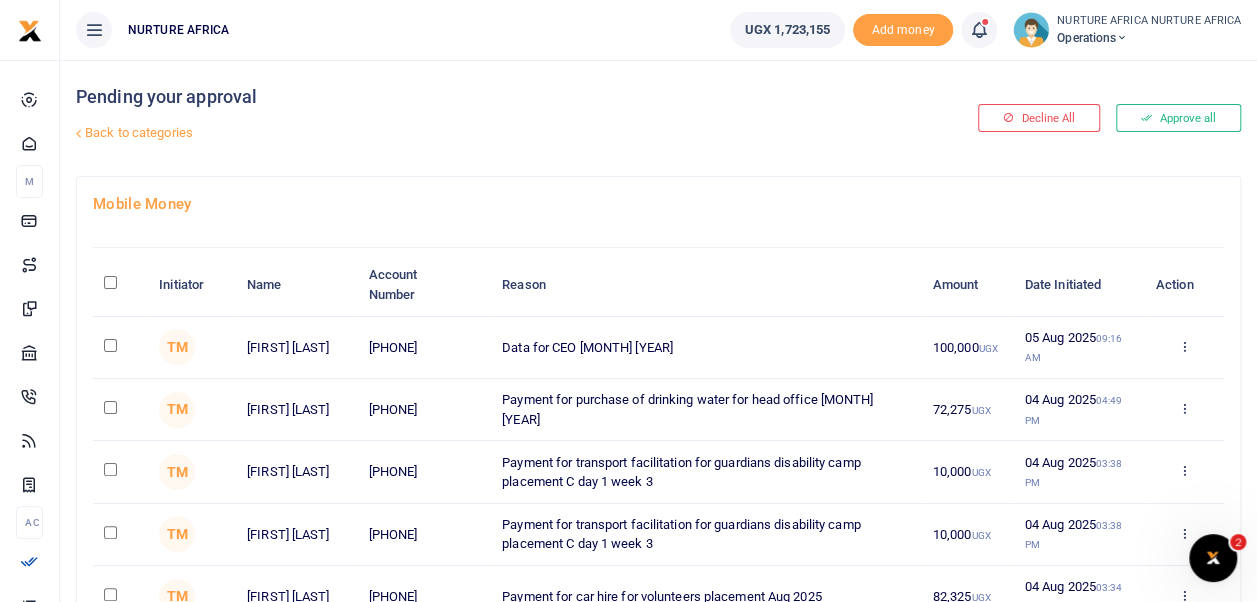 click at bounding box center (110, 345) 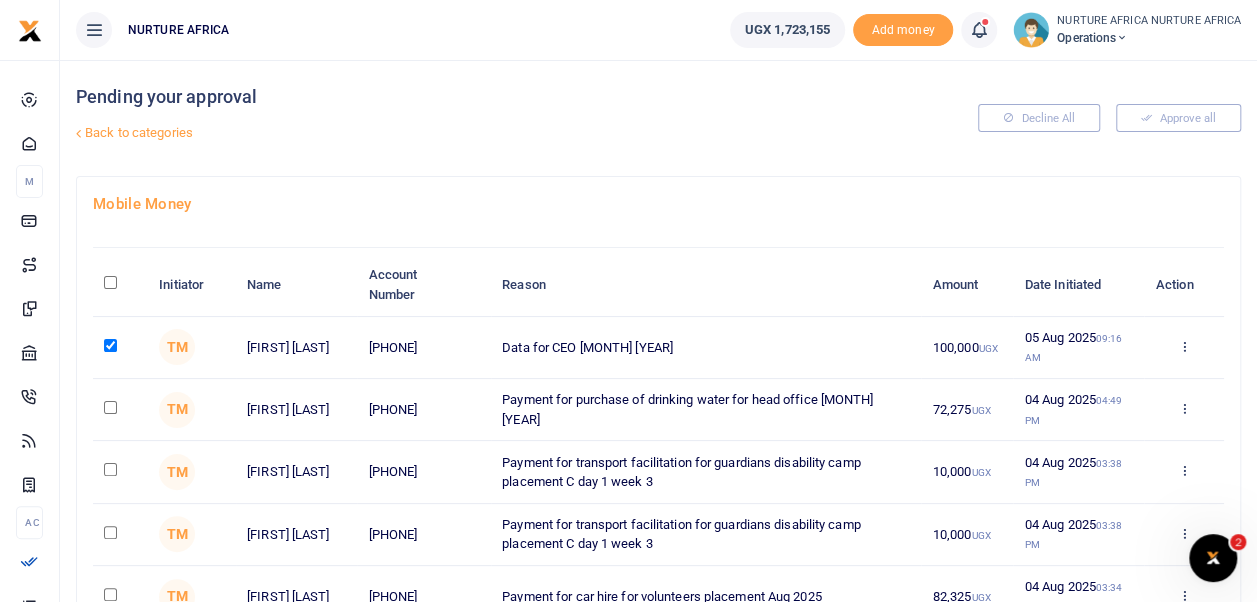 click at bounding box center (110, 407) 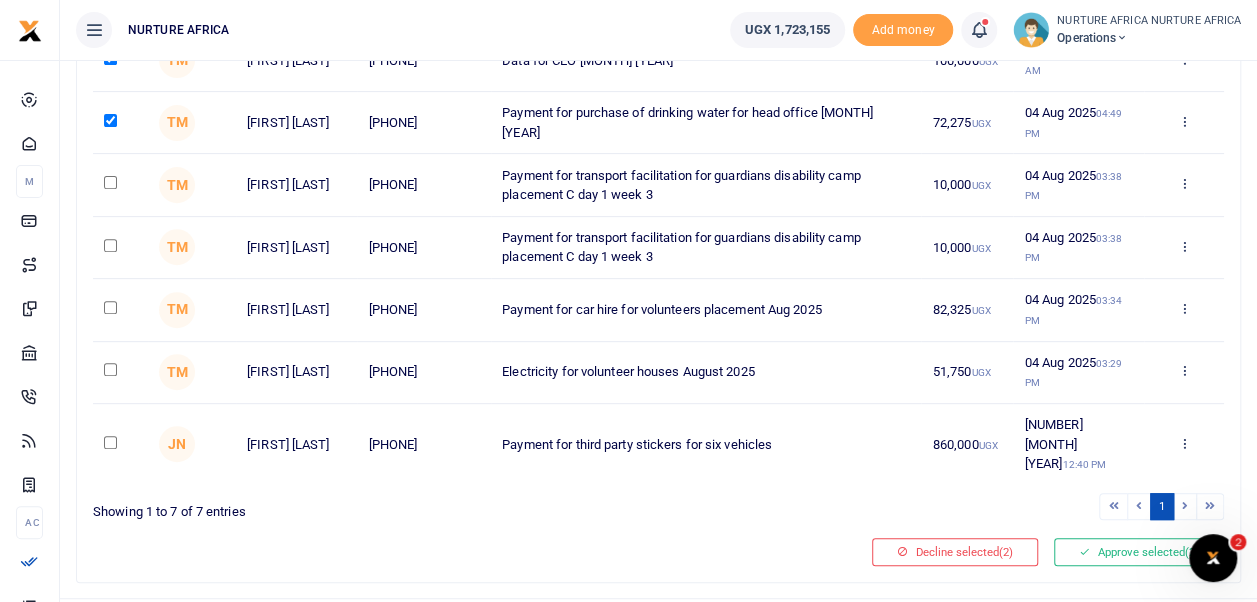 scroll, scrollTop: 311, scrollLeft: 0, axis: vertical 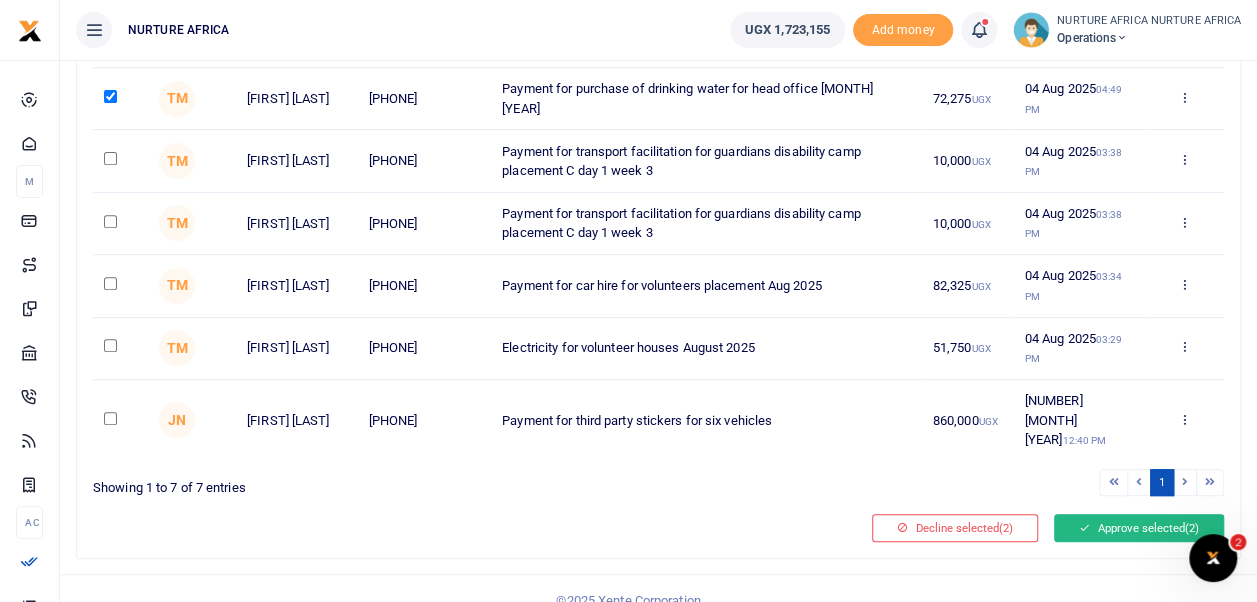 click on "Approve selected  (2)" at bounding box center (1139, 528) 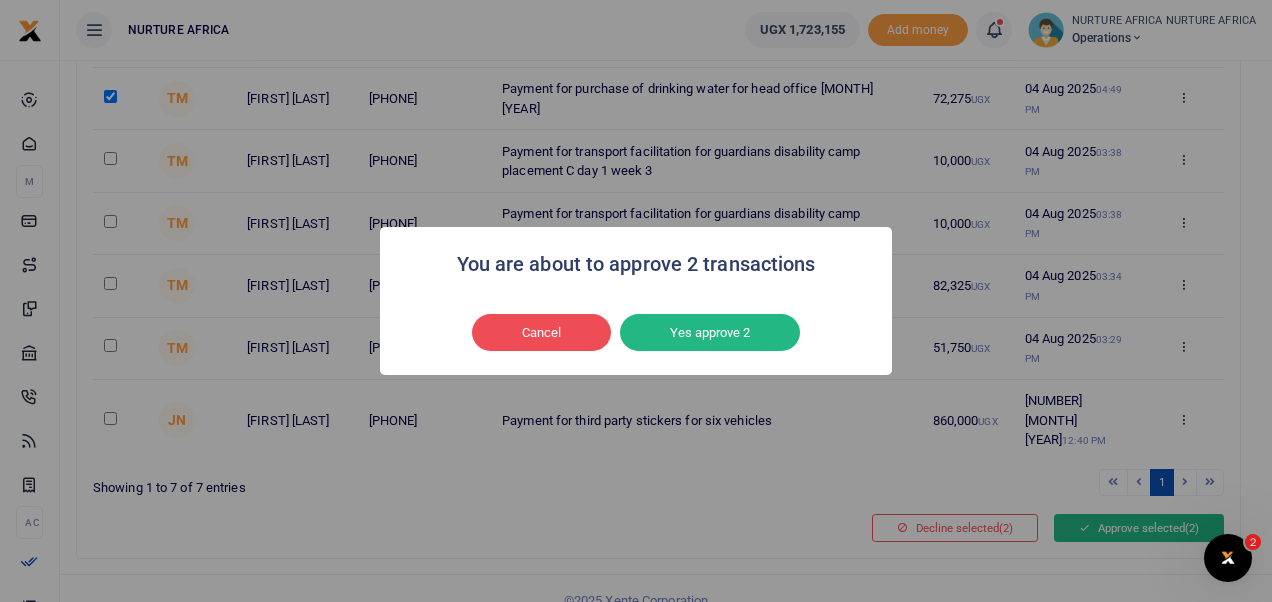 click on "Yes approve 2" at bounding box center [710, 333] 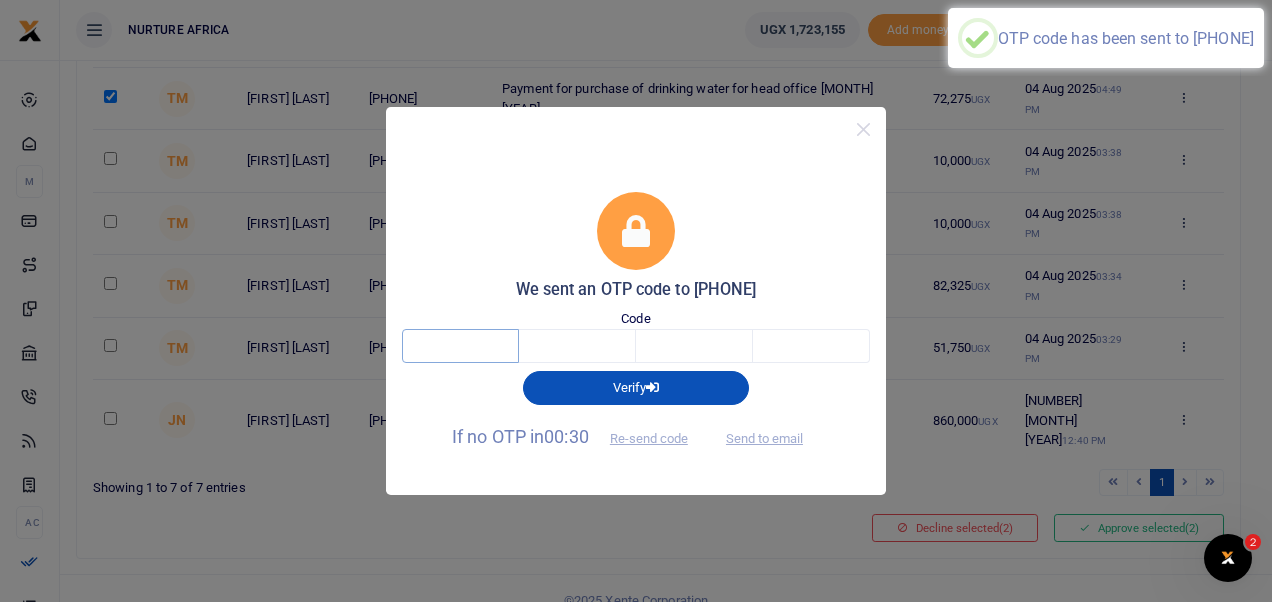 click at bounding box center [460, 346] 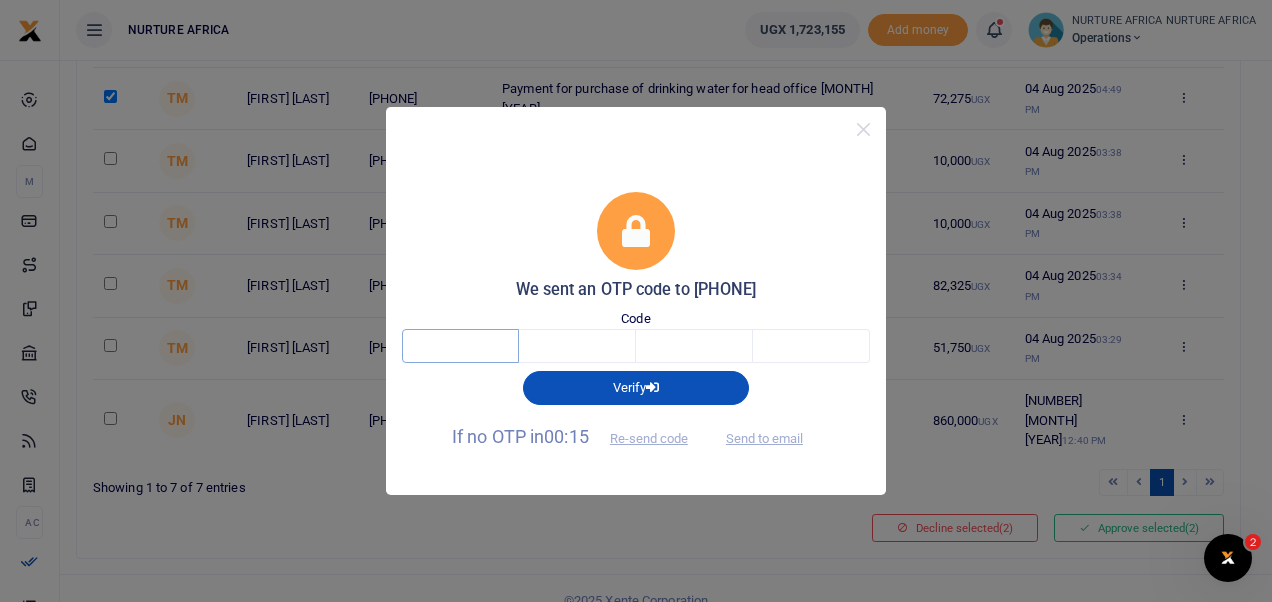 click at bounding box center [460, 346] 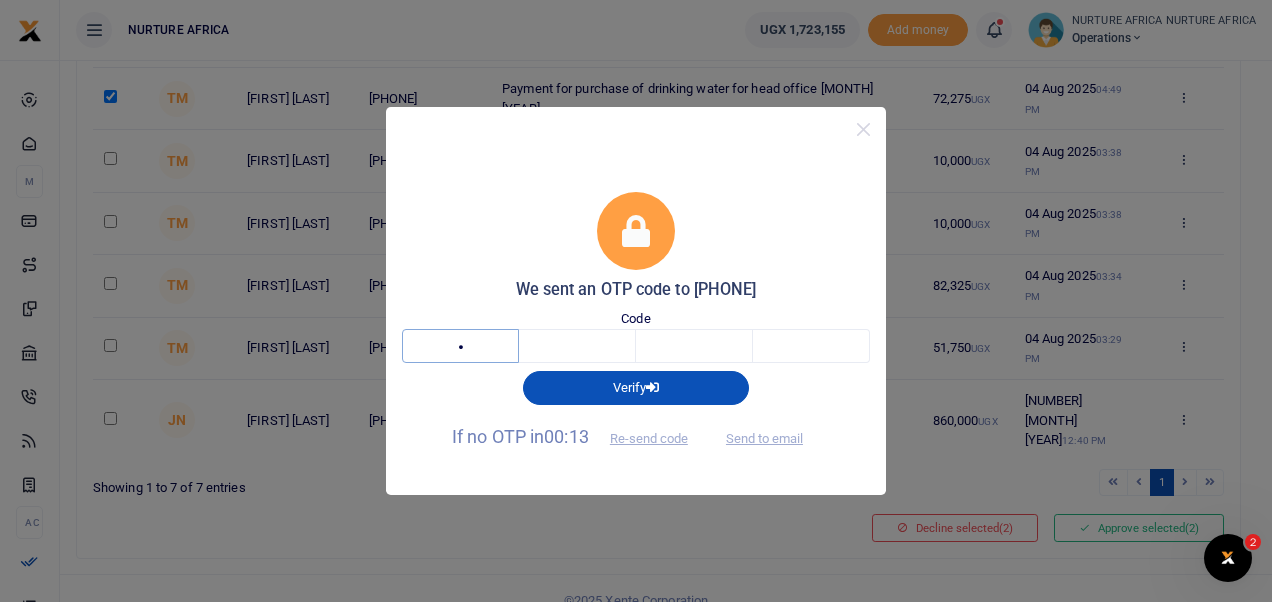 type on "8" 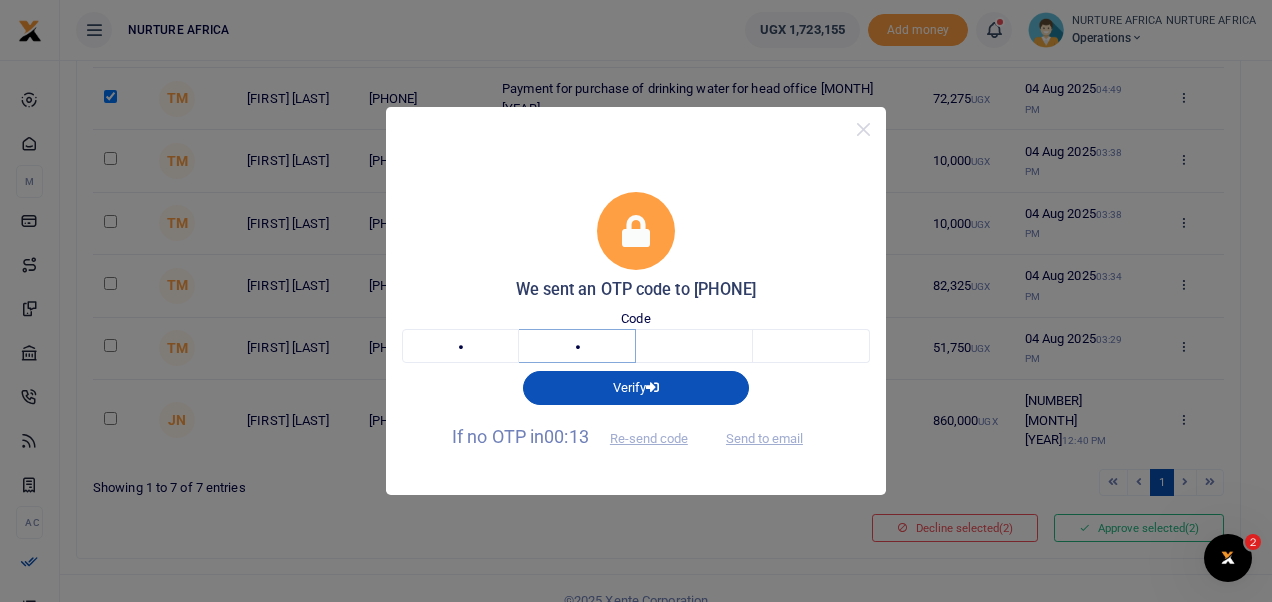 type on "3" 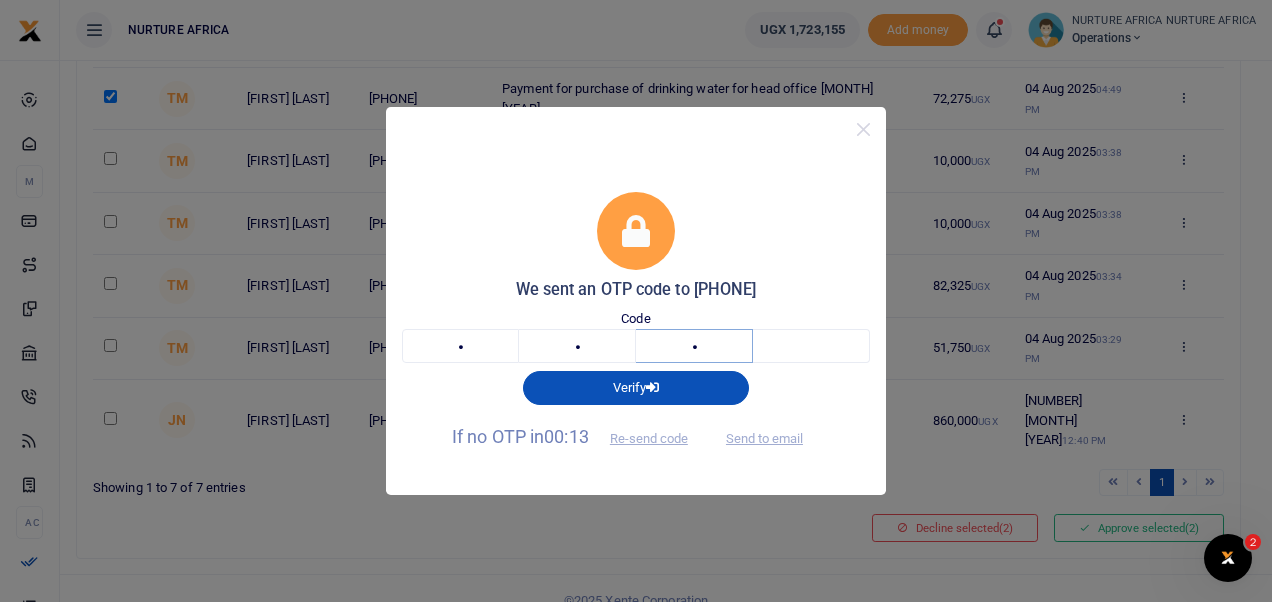 type on "6" 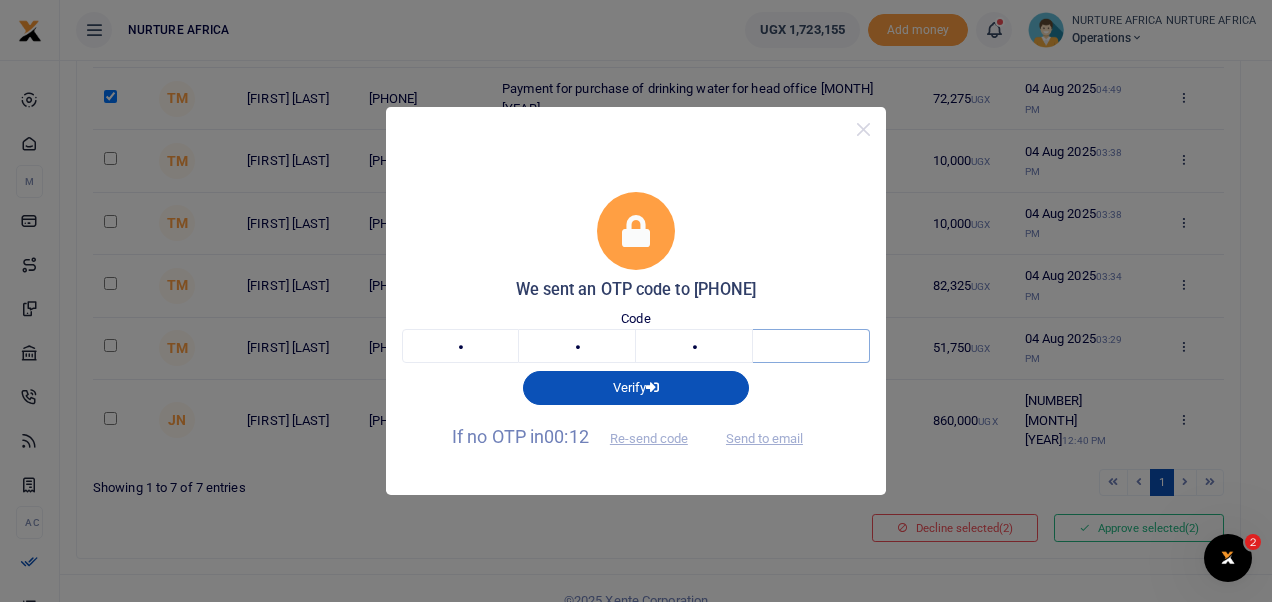 type on "9" 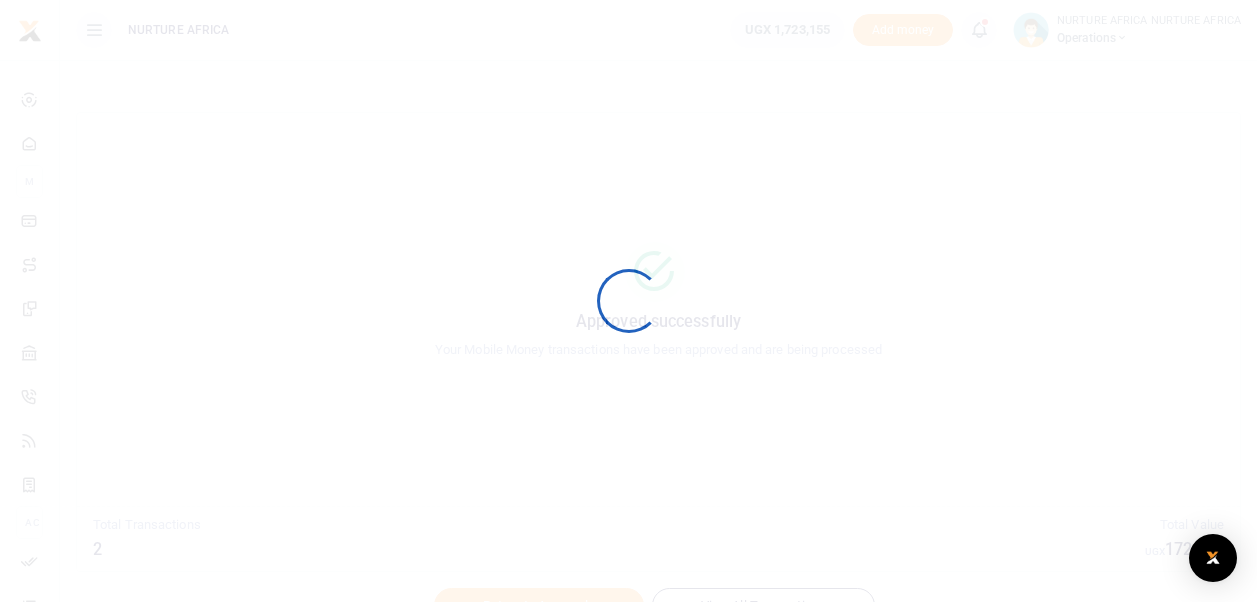 scroll, scrollTop: 0, scrollLeft: 0, axis: both 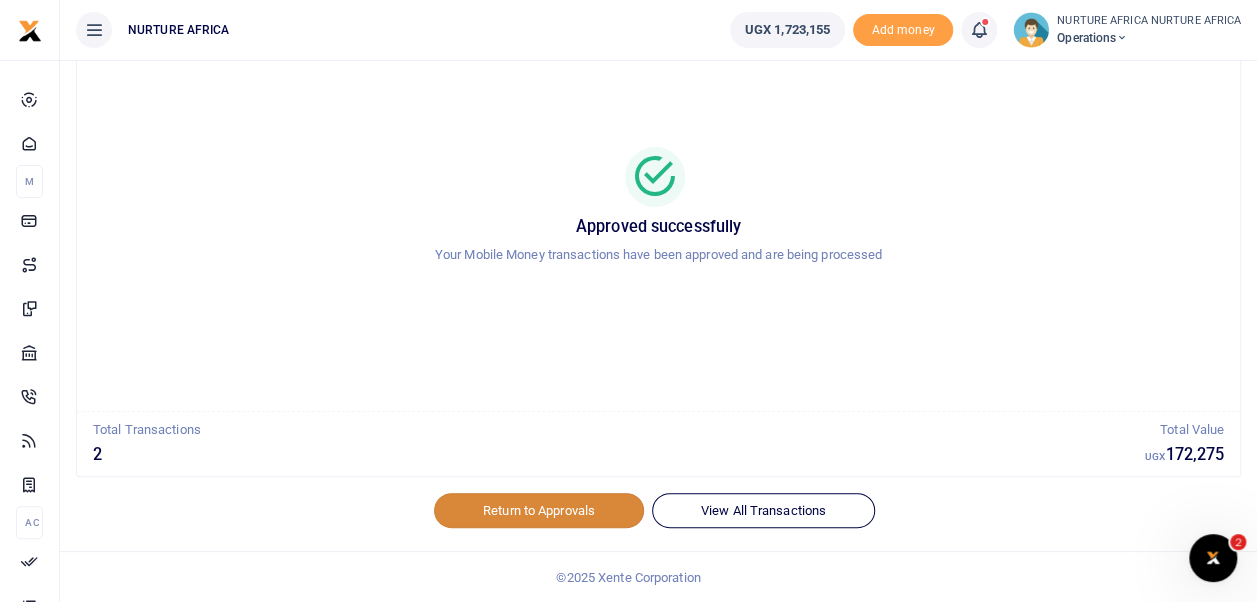 click on "Return to Approvals" at bounding box center (539, 510) 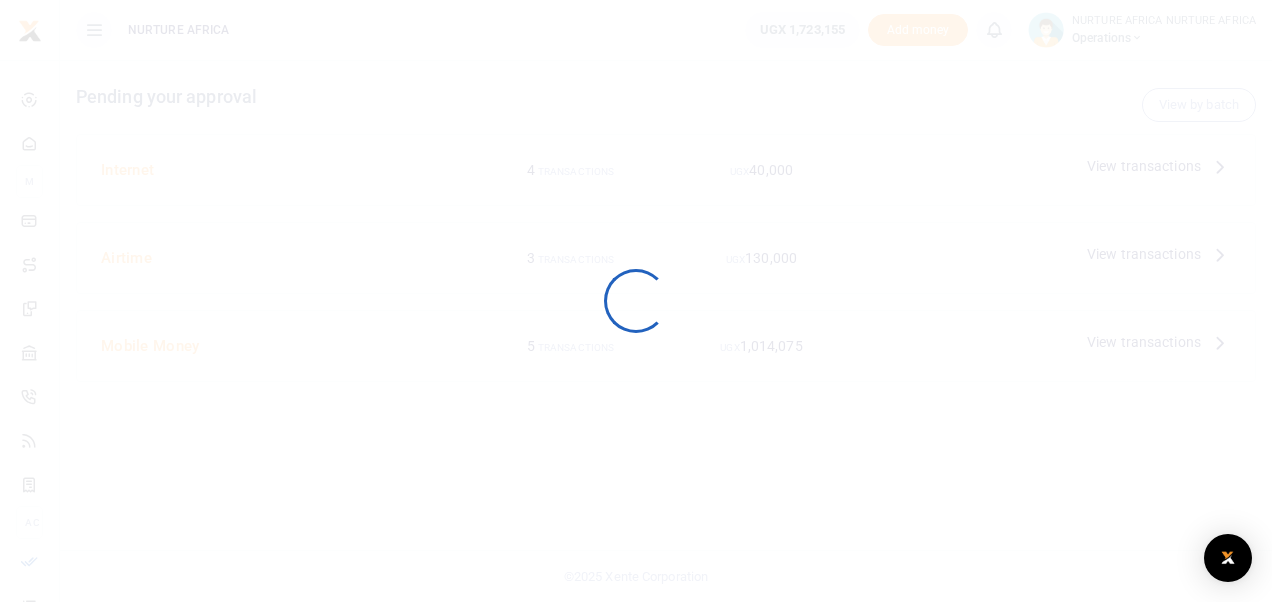 scroll, scrollTop: 0, scrollLeft: 0, axis: both 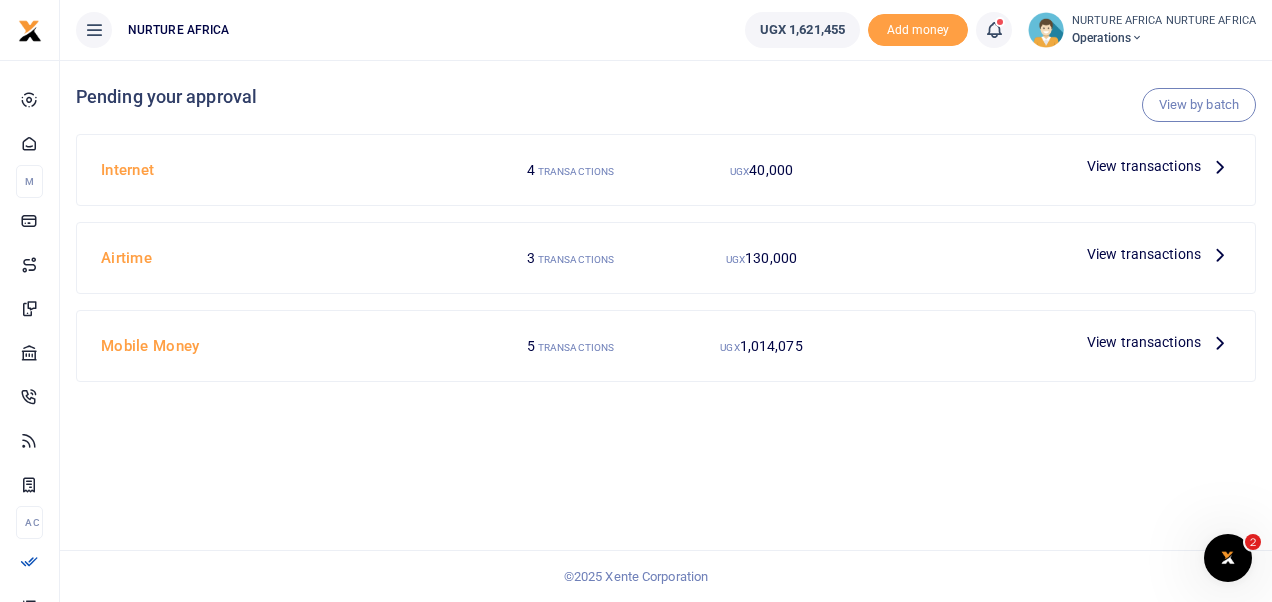 click on "View transactions" at bounding box center [1144, 342] 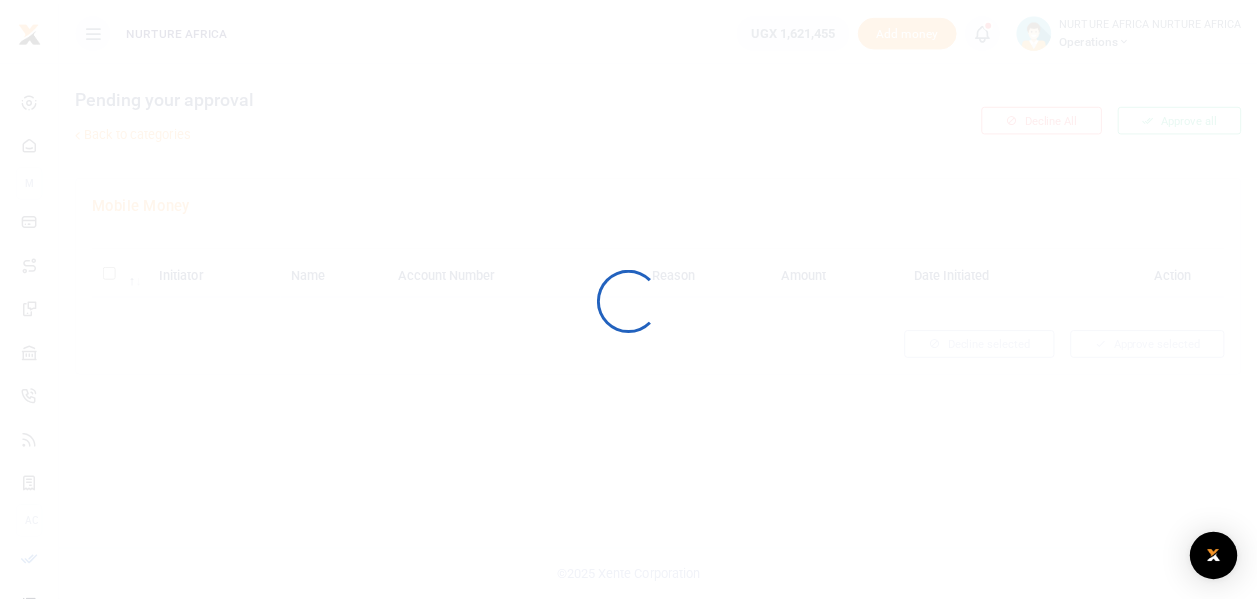 scroll, scrollTop: 0, scrollLeft: 0, axis: both 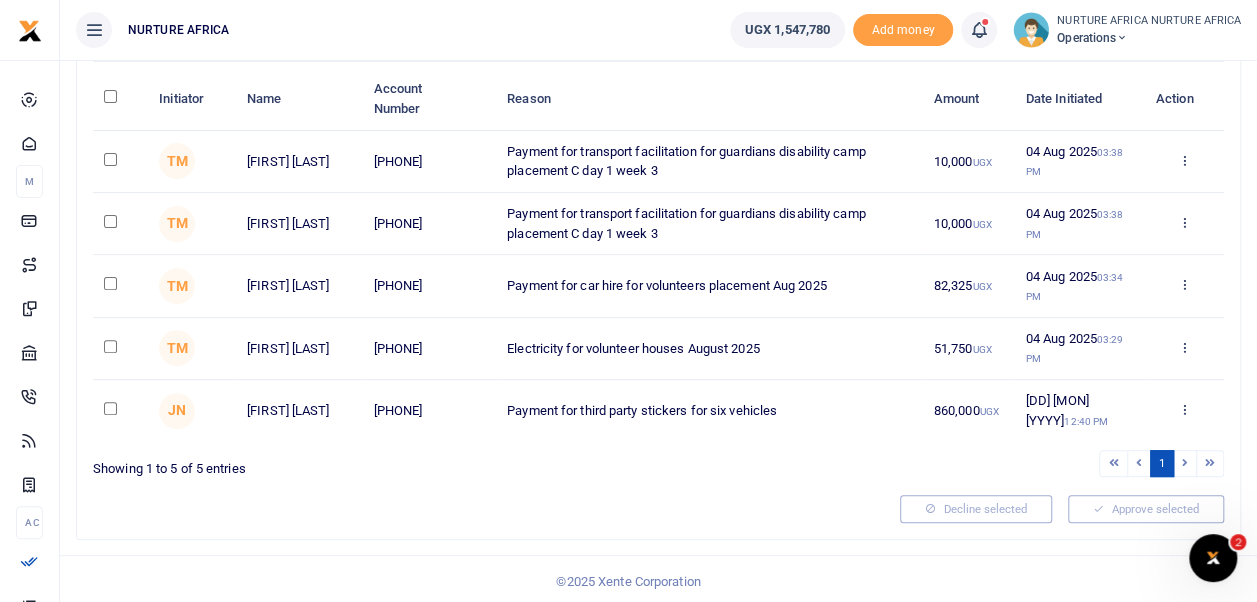 click at bounding box center [110, 221] 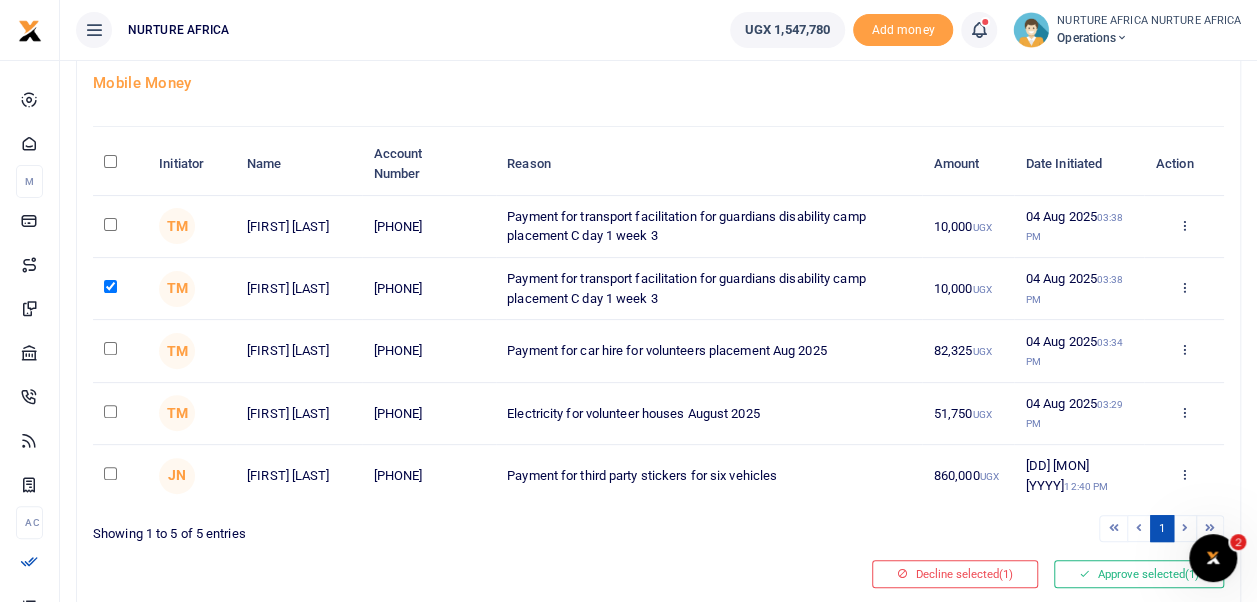 scroll, scrollTop: 118, scrollLeft: 0, axis: vertical 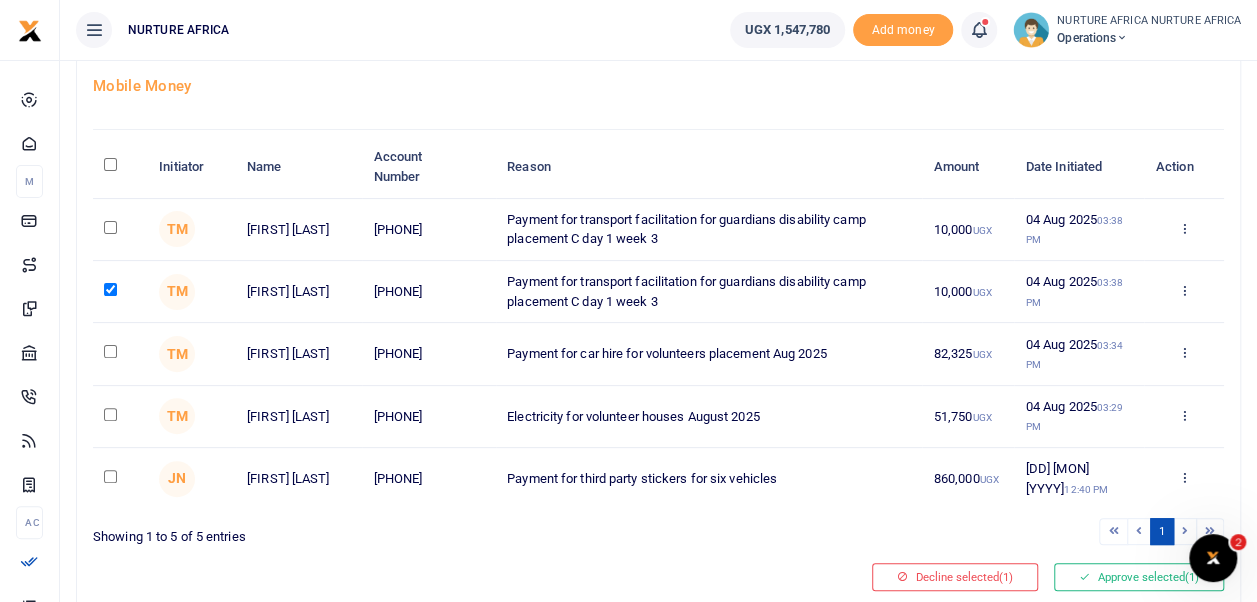 click at bounding box center (110, 227) 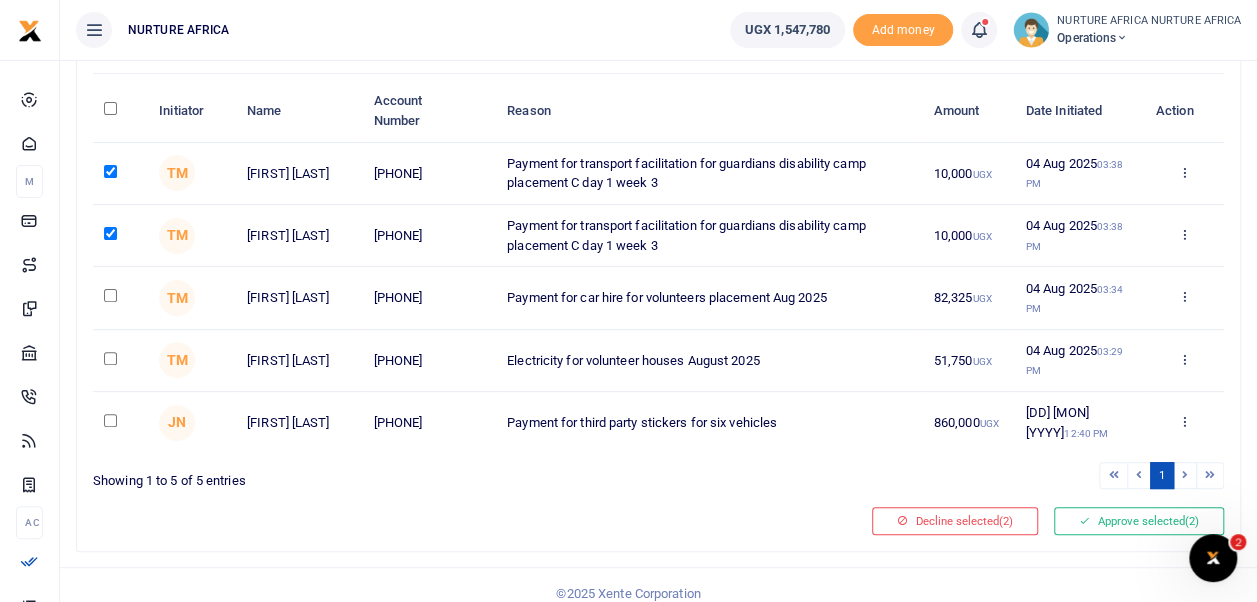 scroll, scrollTop: 175, scrollLeft: 0, axis: vertical 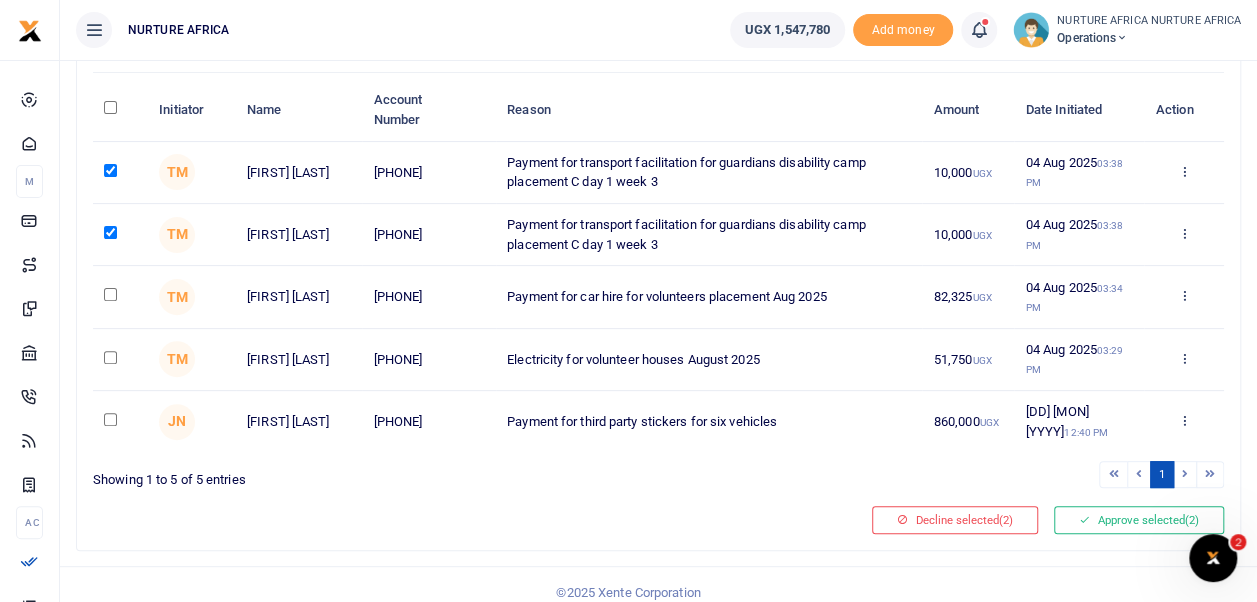click at bounding box center (110, 357) 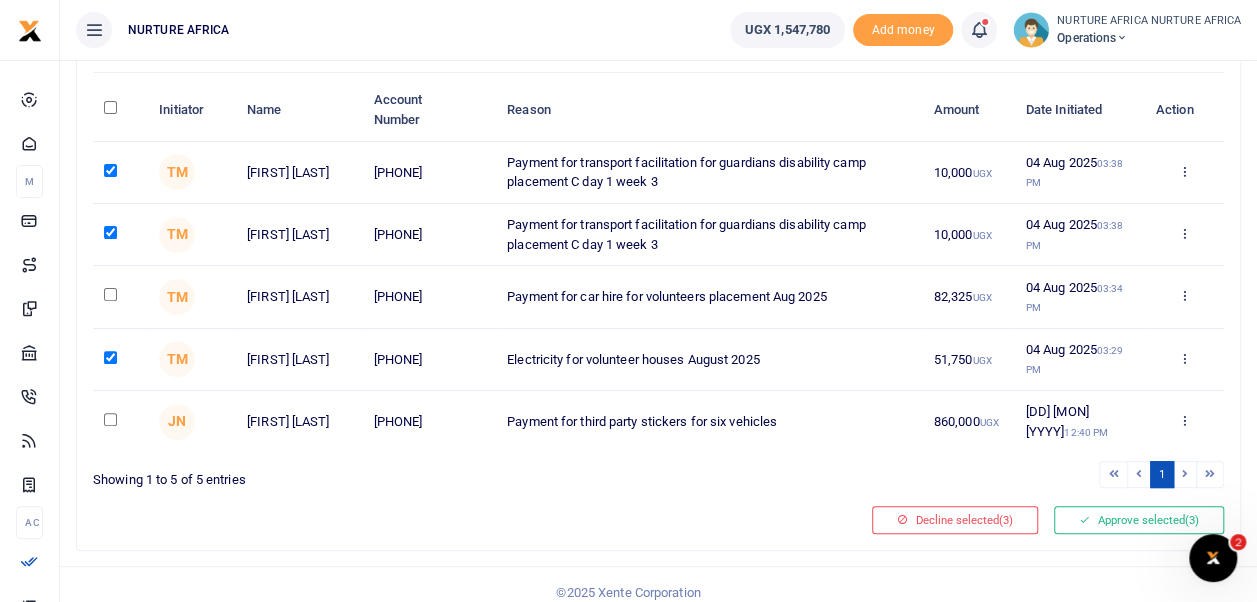 click at bounding box center (110, 294) 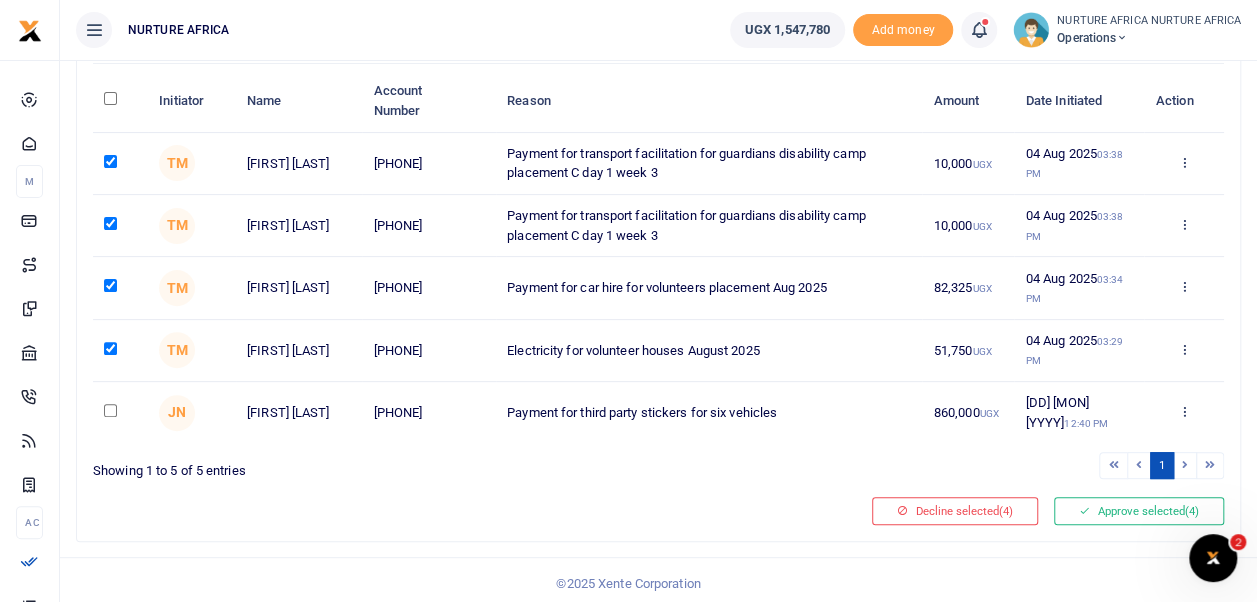 scroll, scrollTop: 186, scrollLeft: 0, axis: vertical 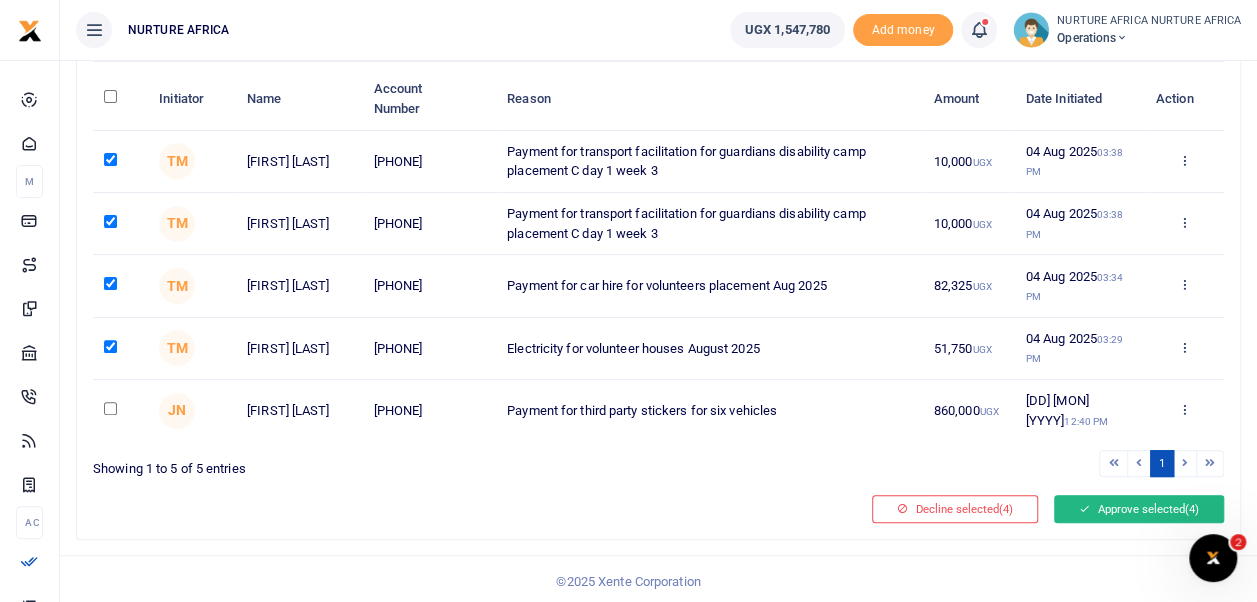 click on "Approve selected  (4)" at bounding box center [1139, 509] 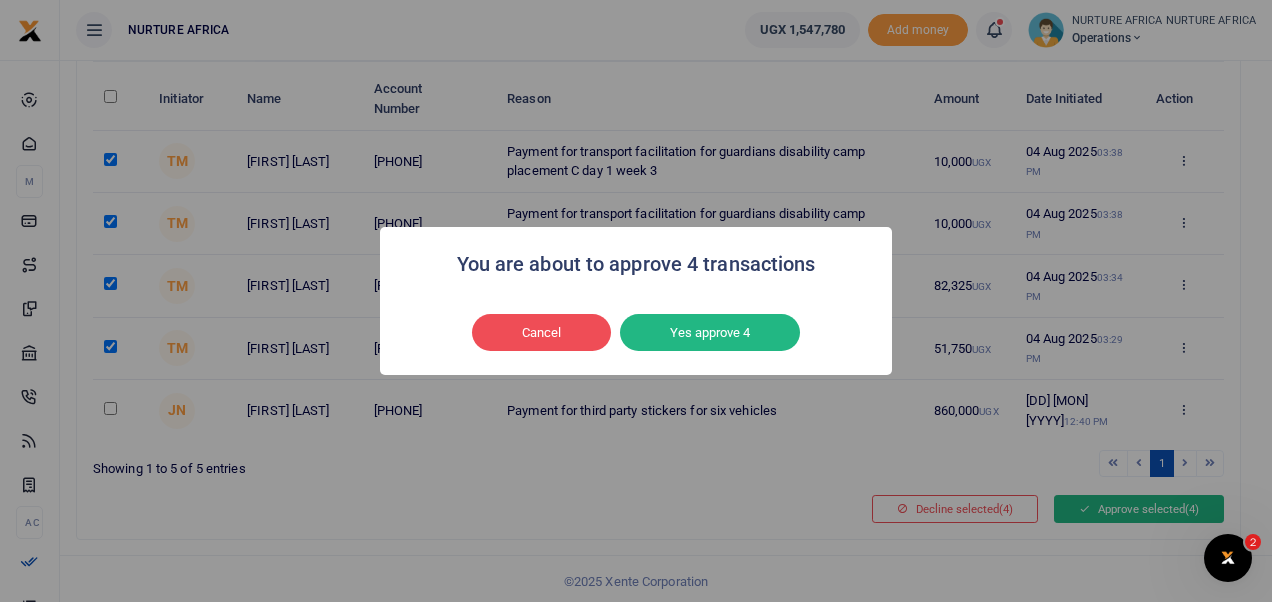 click on "Yes approve 4" at bounding box center [710, 333] 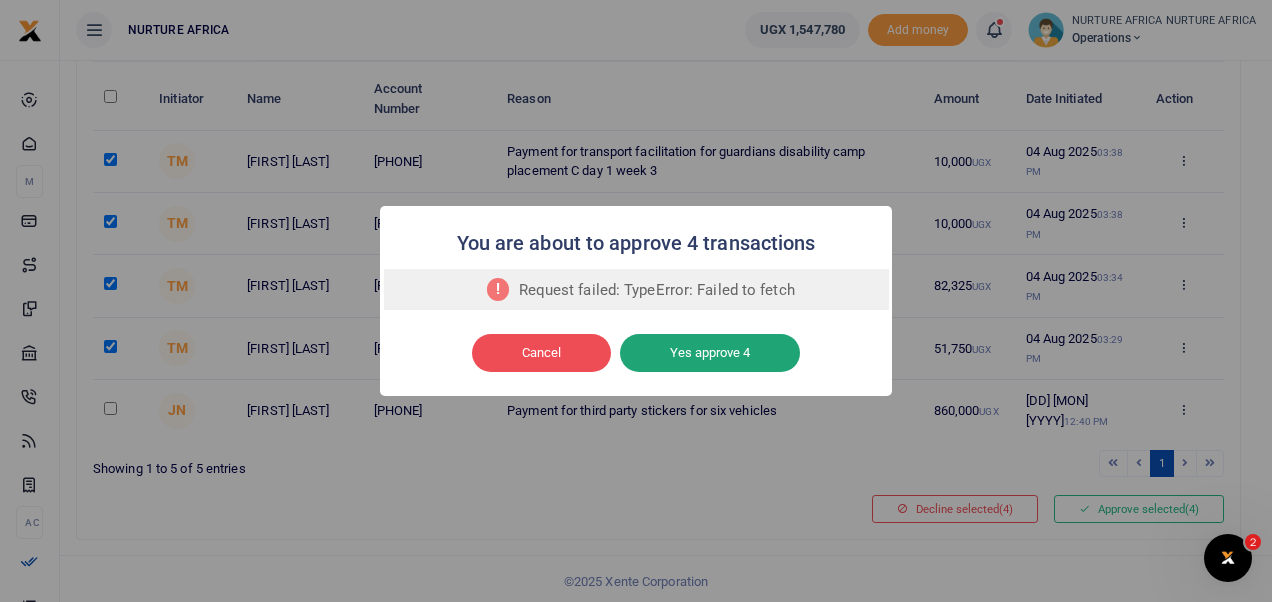 click on "Yes approve 4" at bounding box center [710, 353] 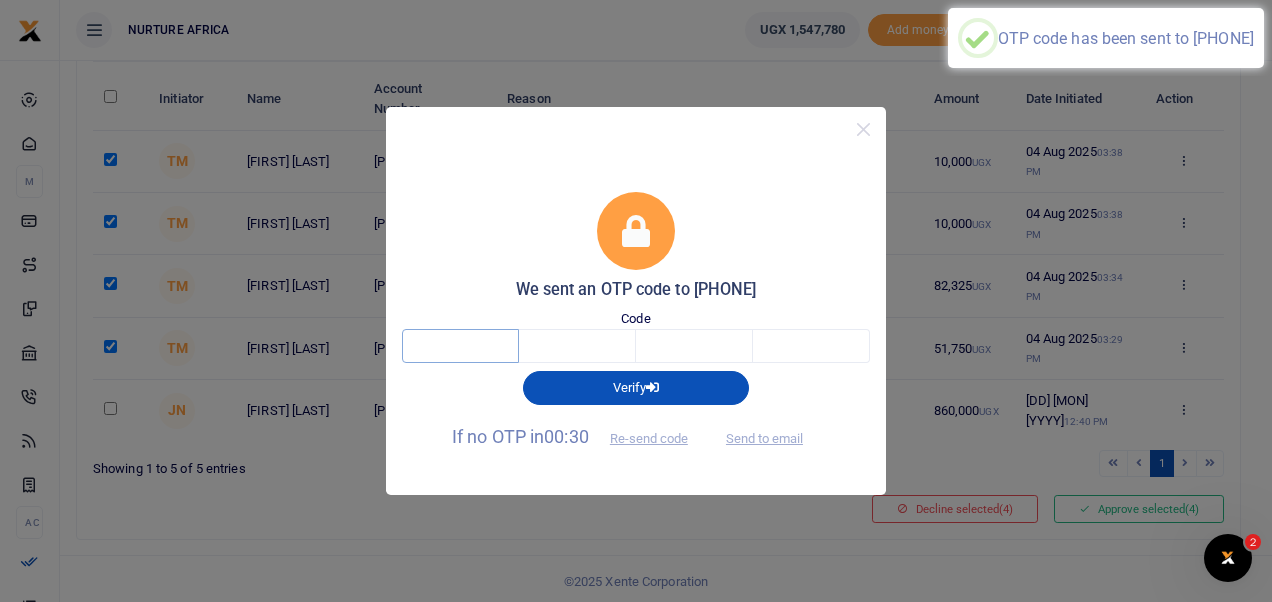 click at bounding box center [460, 346] 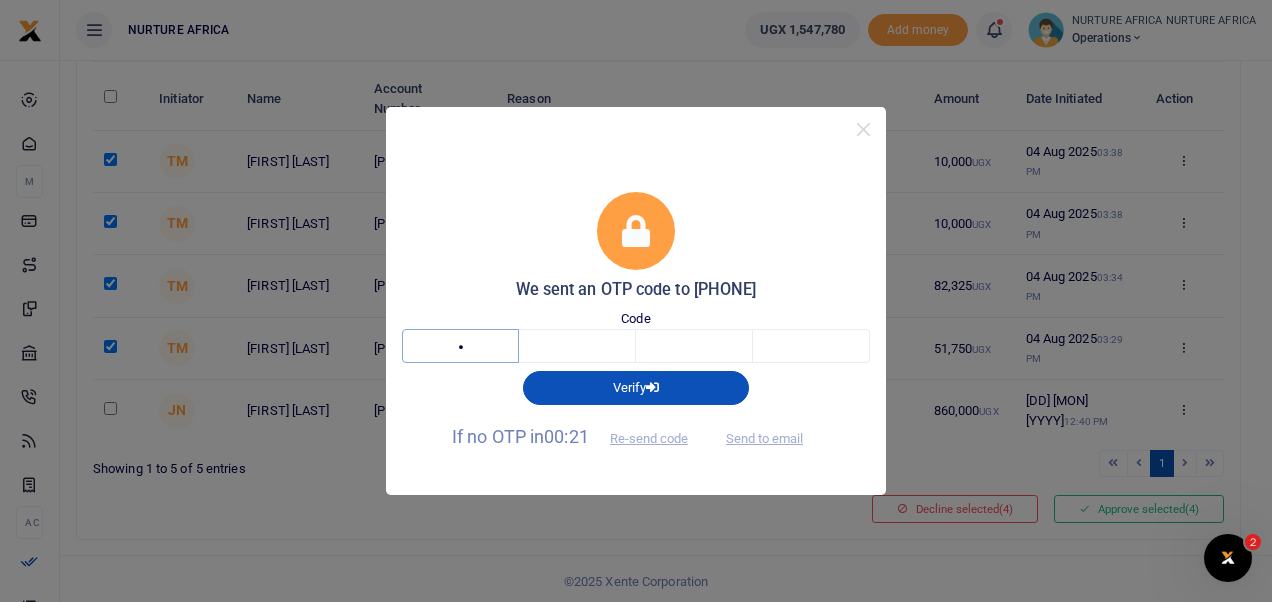 type on "5" 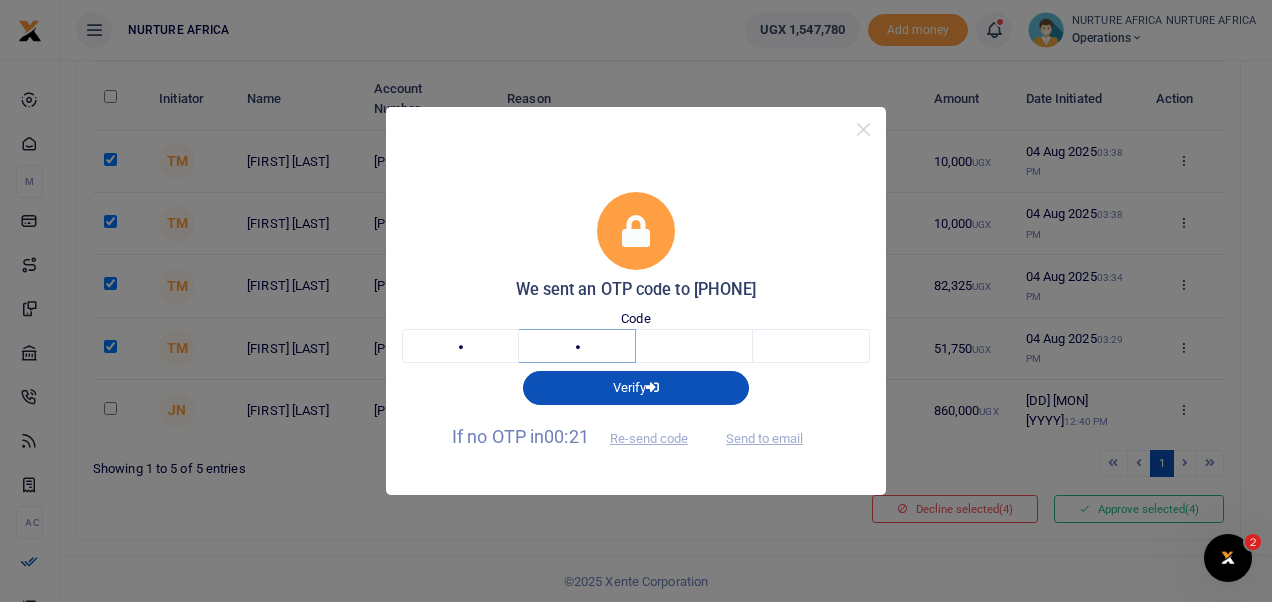 type on "3" 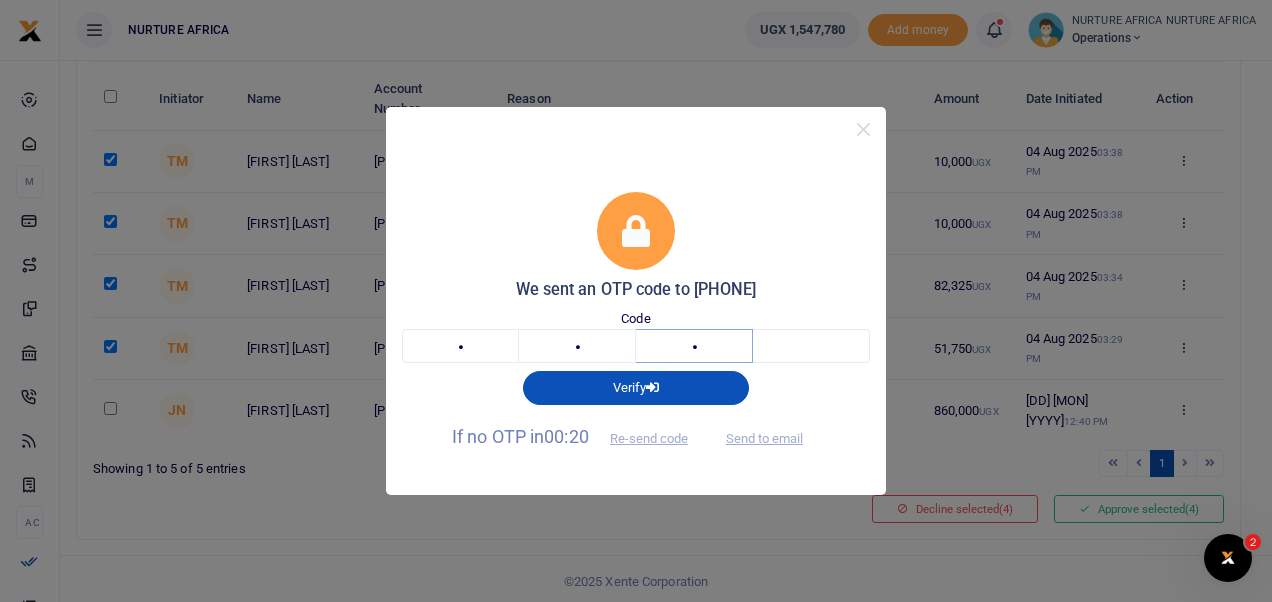 type on "2" 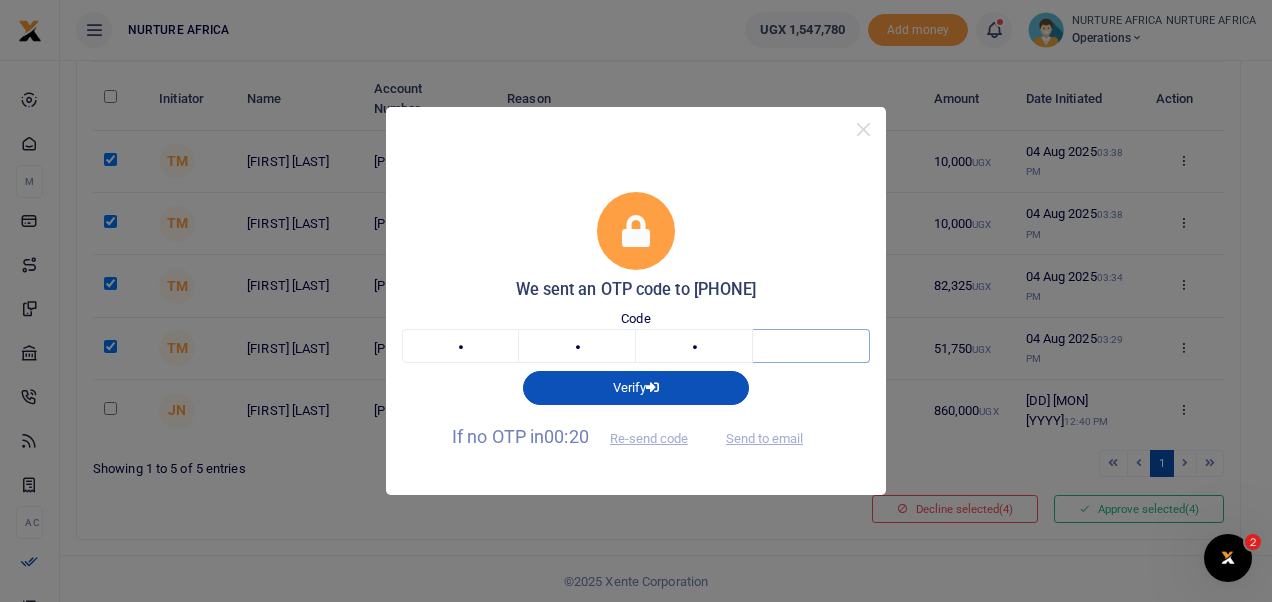 type on "7" 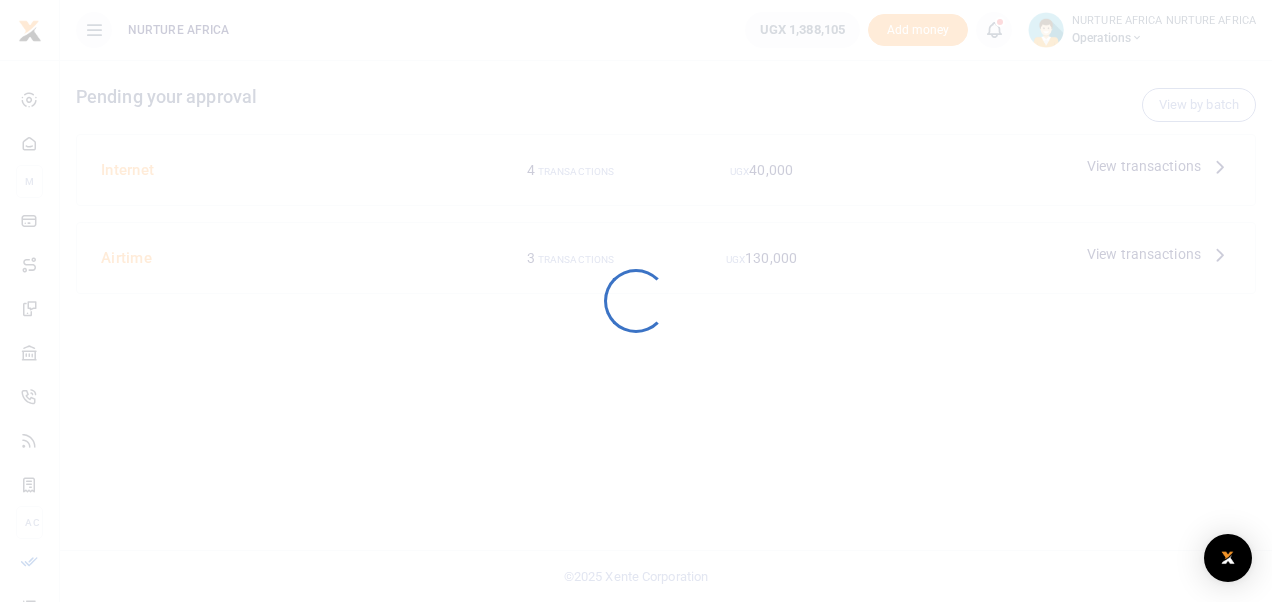 scroll, scrollTop: 0, scrollLeft: 0, axis: both 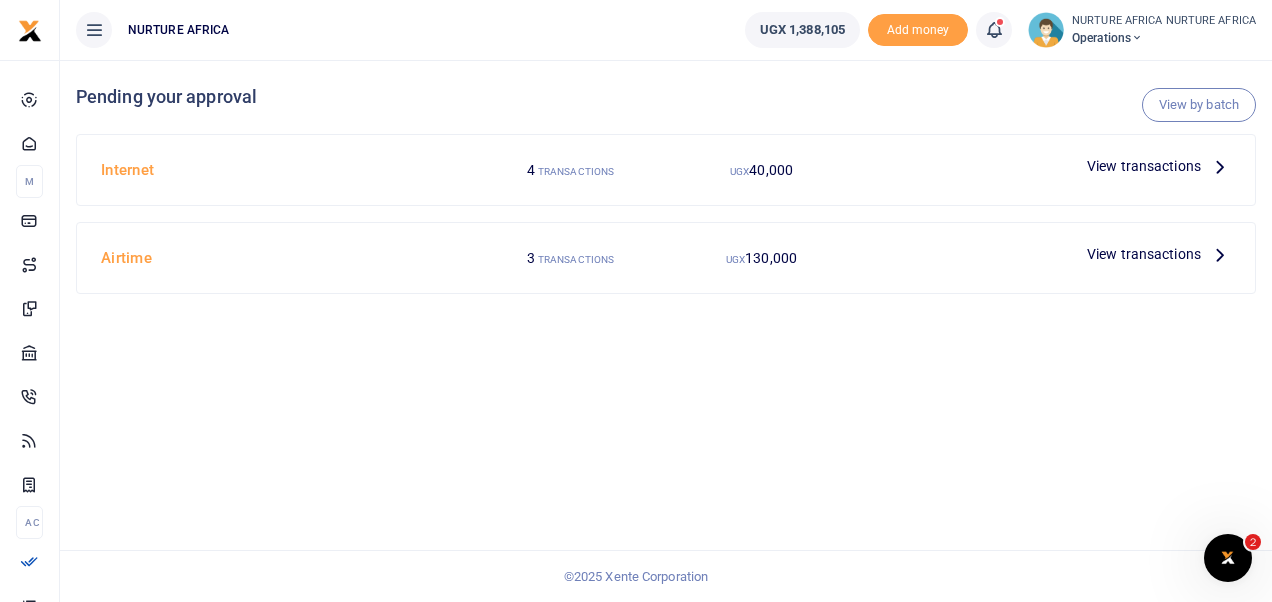 click on "View transactions" at bounding box center [1144, 166] 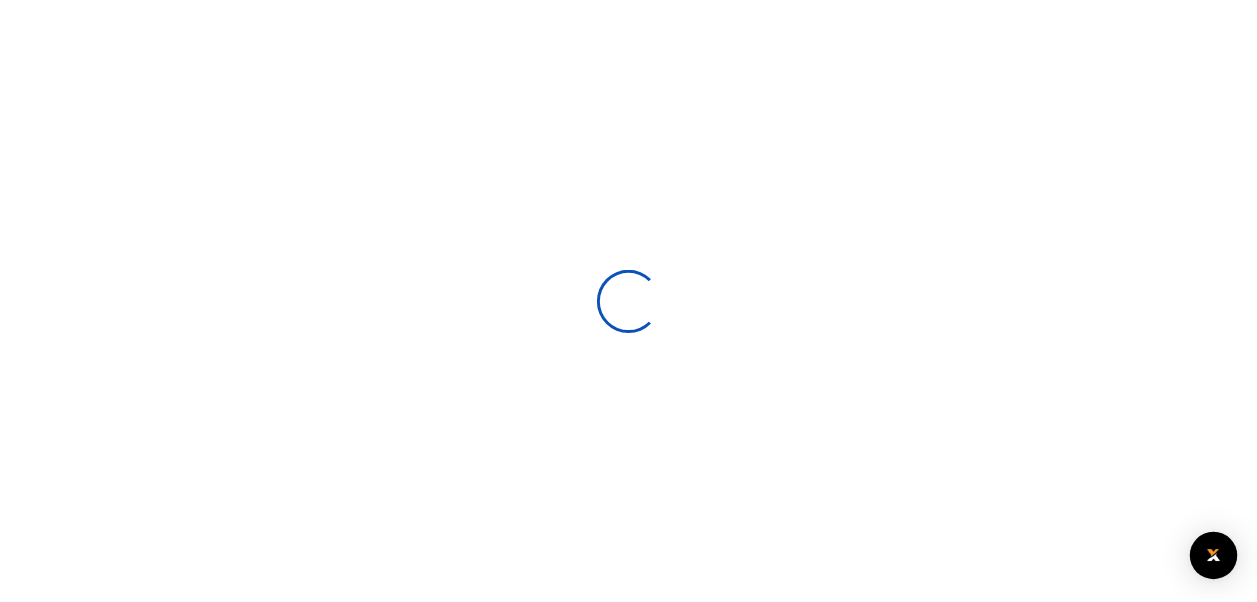 scroll, scrollTop: 0, scrollLeft: 0, axis: both 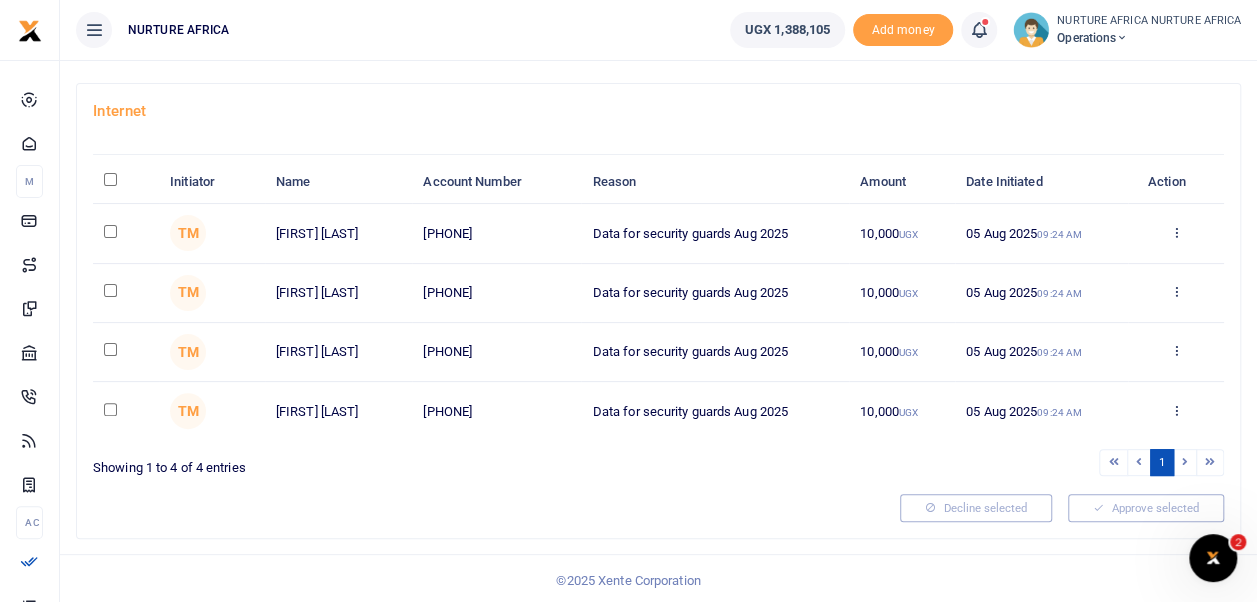 click at bounding box center (989, 30) 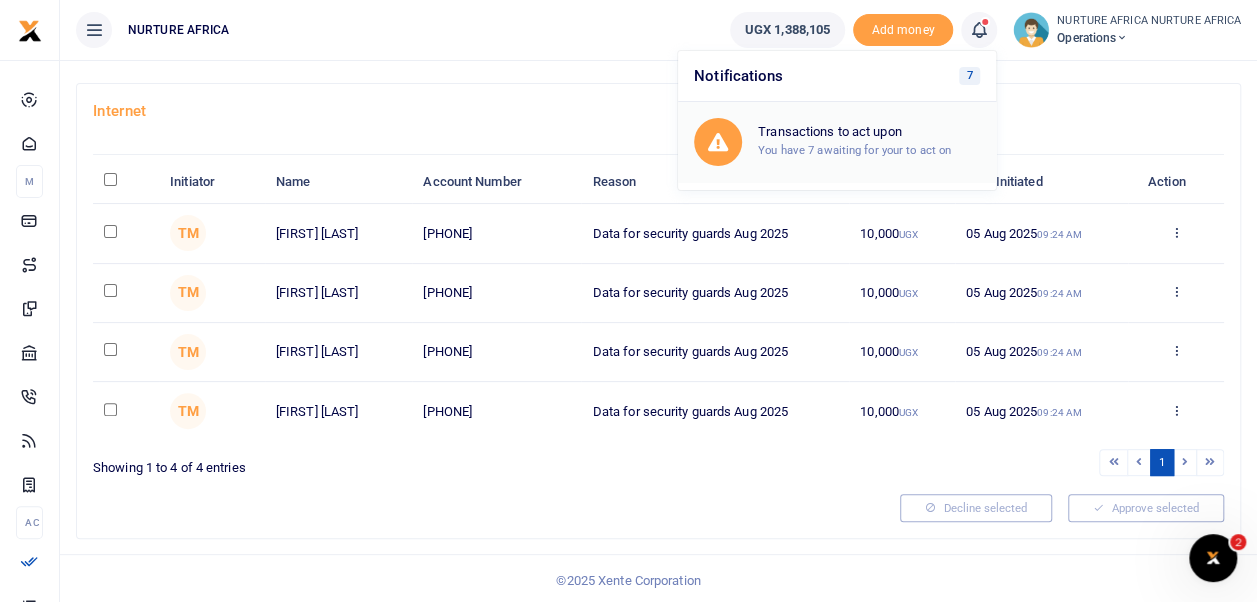 click on "You have 7 awaiting for your to act on" at bounding box center (854, 150) 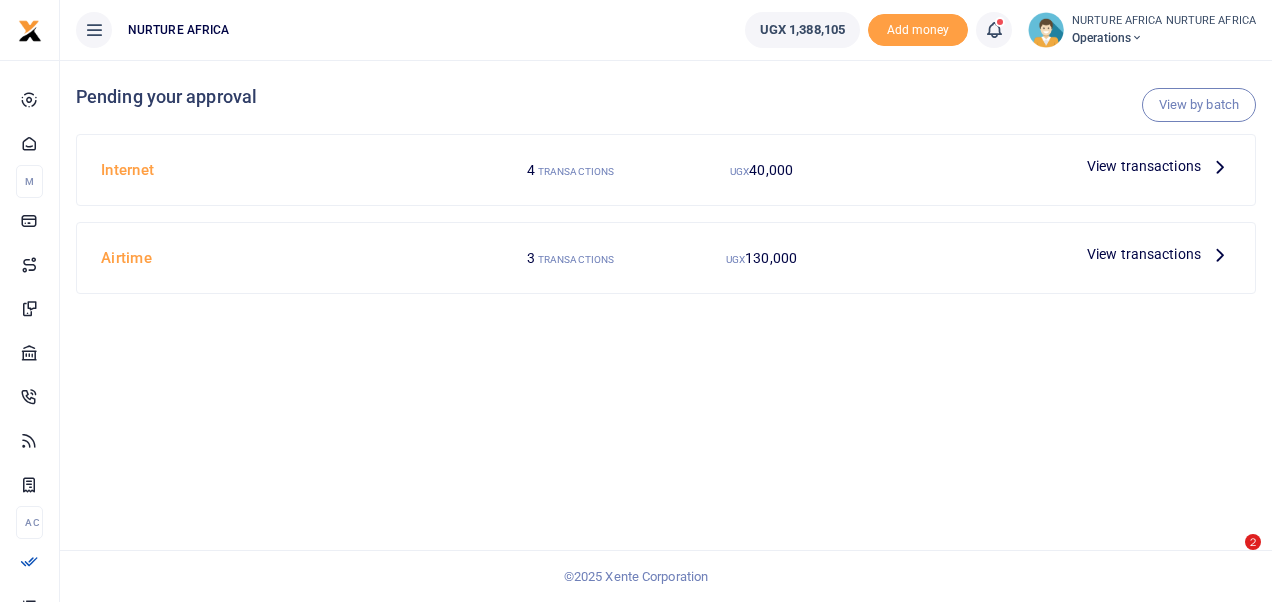 scroll, scrollTop: 0, scrollLeft: 0, axis: both 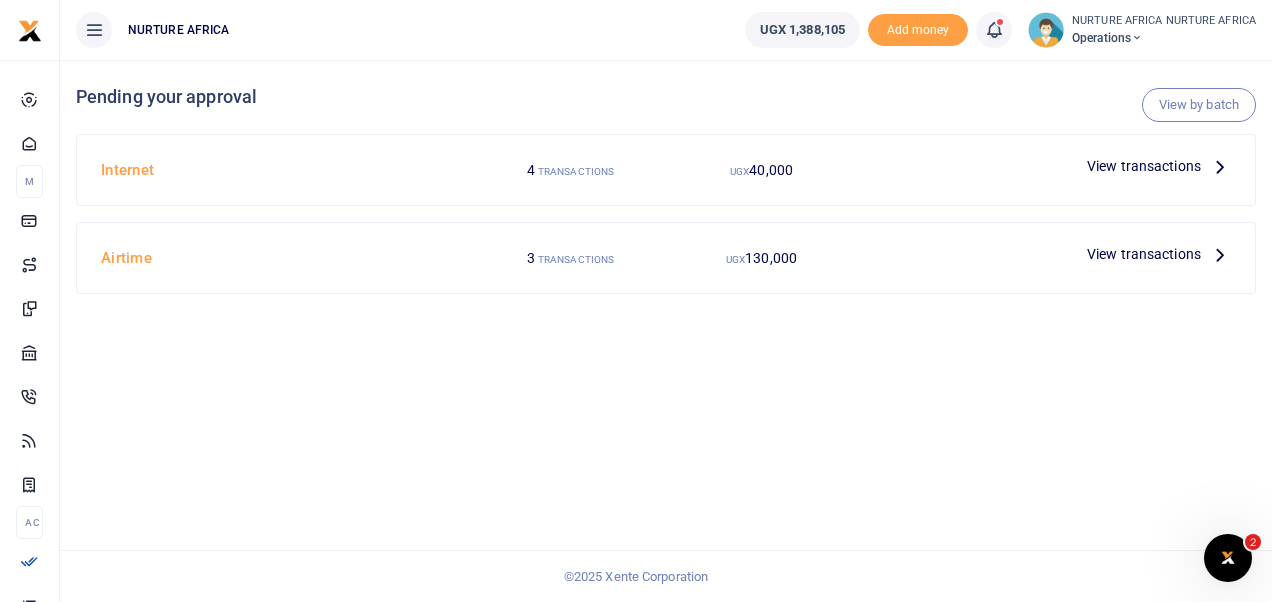 click on "View transactions" at bounding box center [1144, 254] 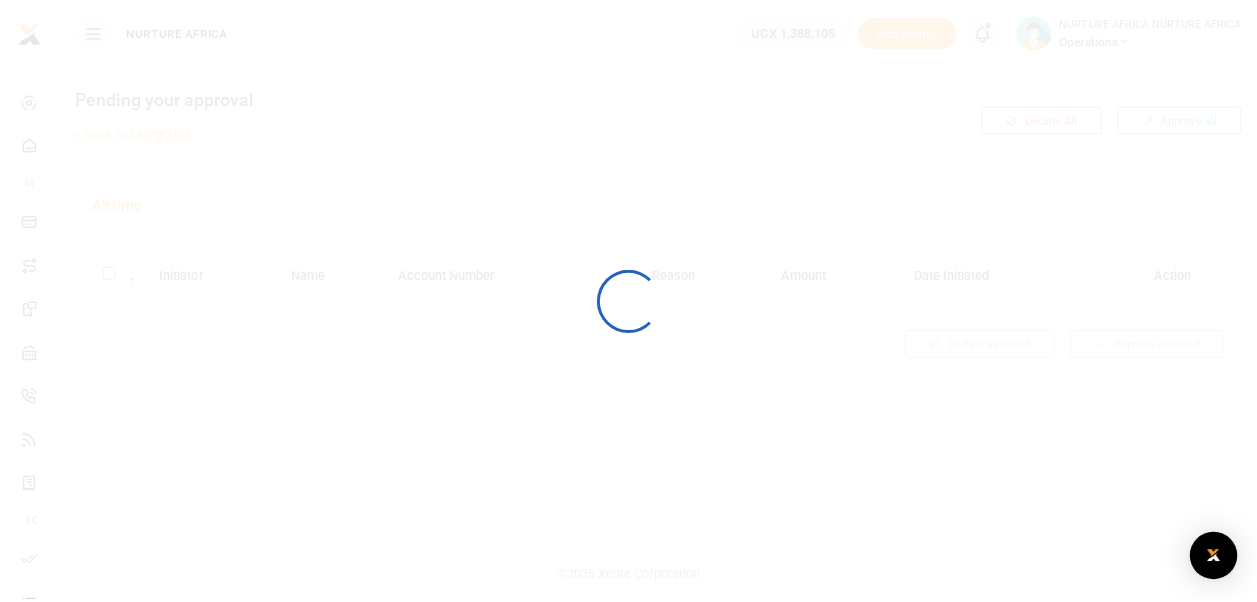 scroll, scrollTop: 0, scrollLeft: 0, axis: both 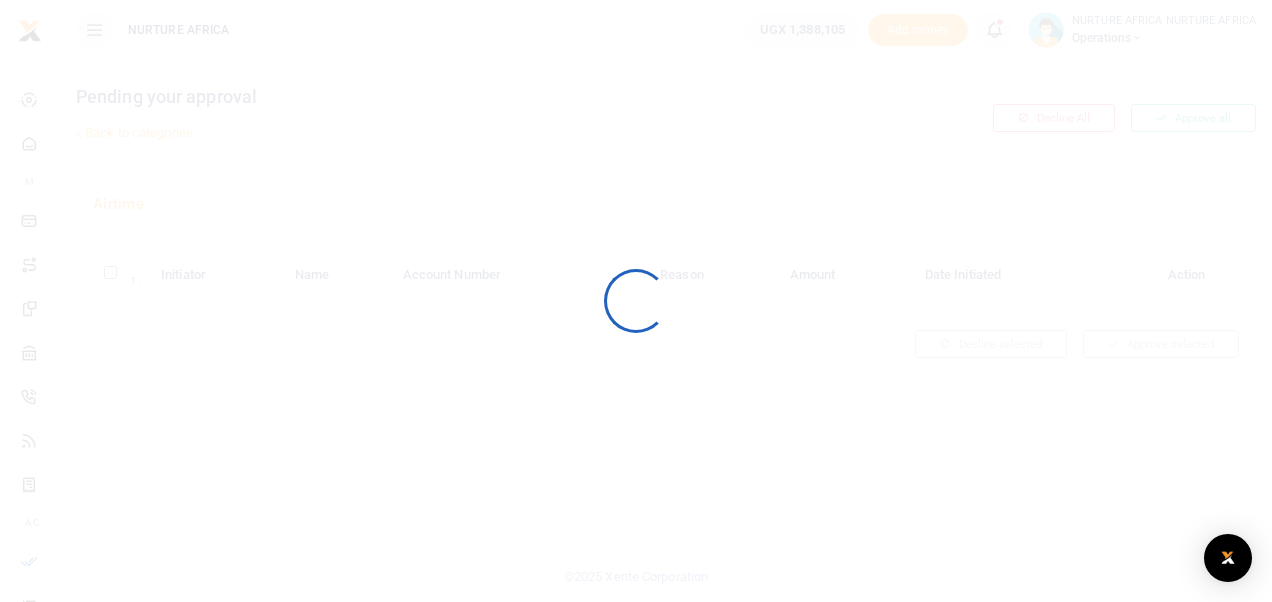 click at bounding box center [636, 301] 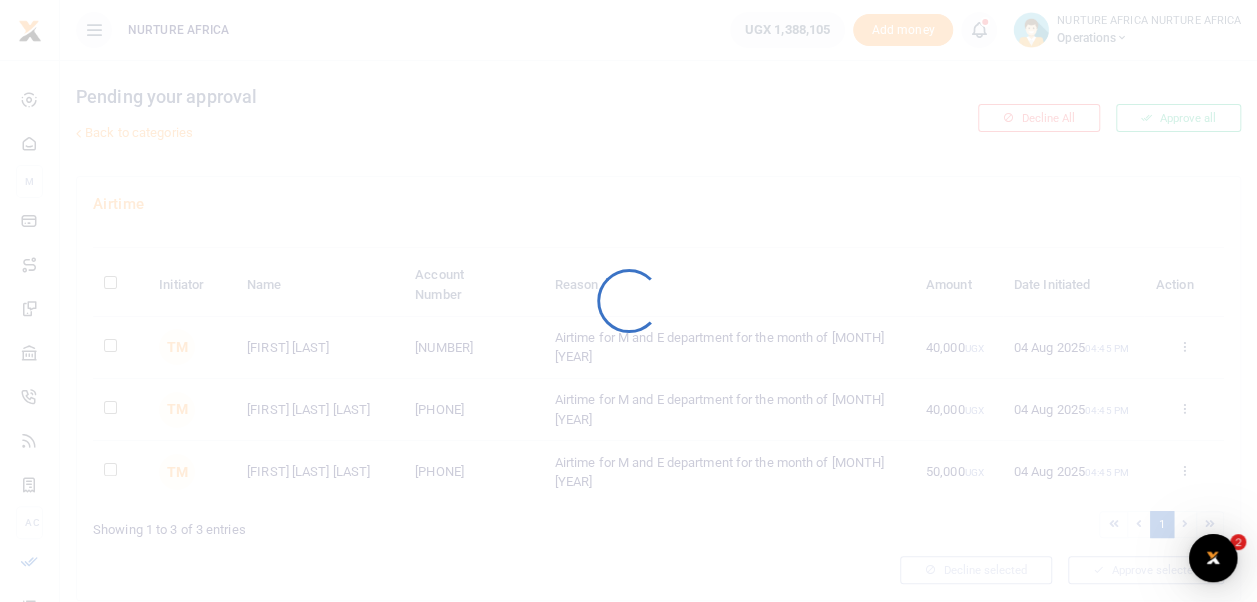 scroll, scrollTop: 0, scrollLeft: 0, axis: both 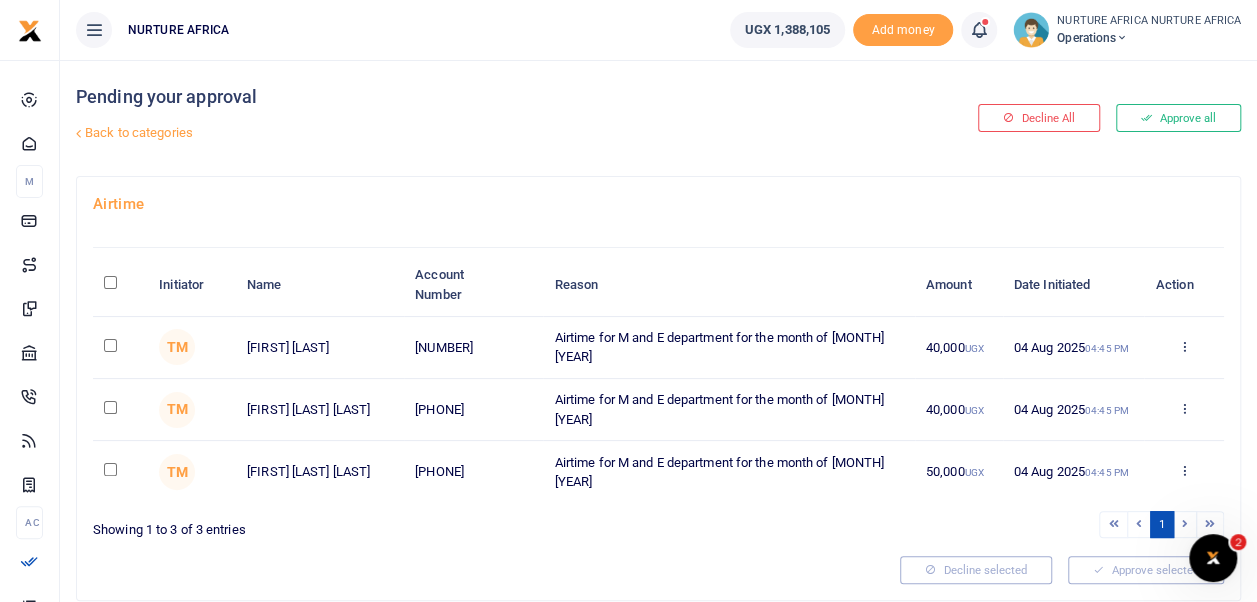 click at bounding box center [120, 285] 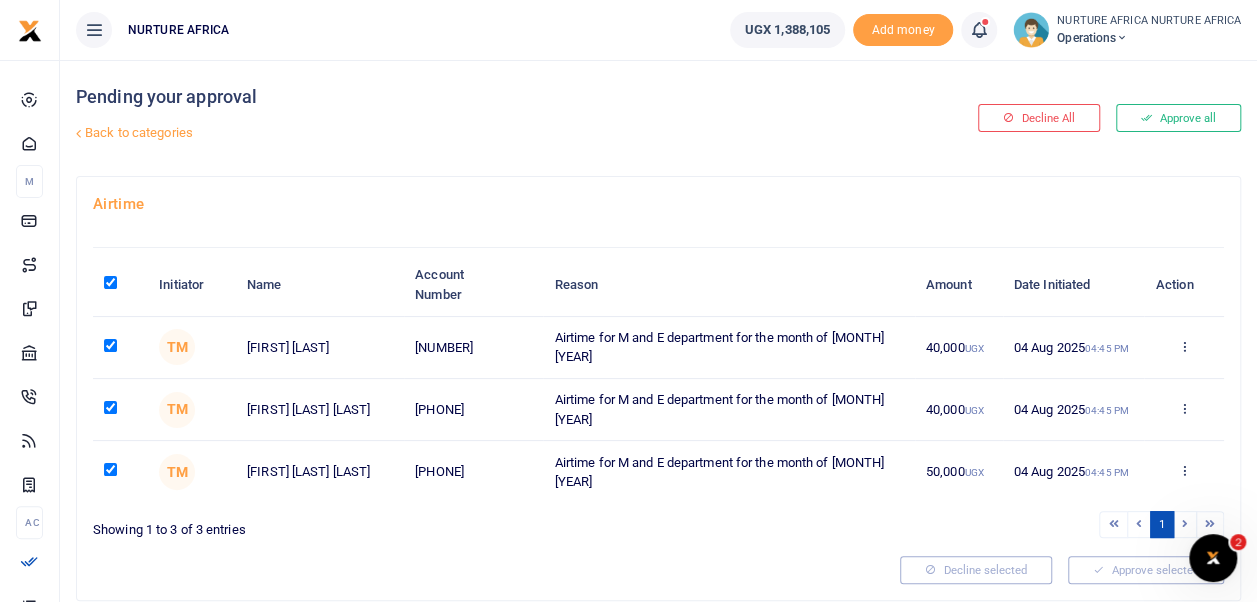 checkbox on "true" 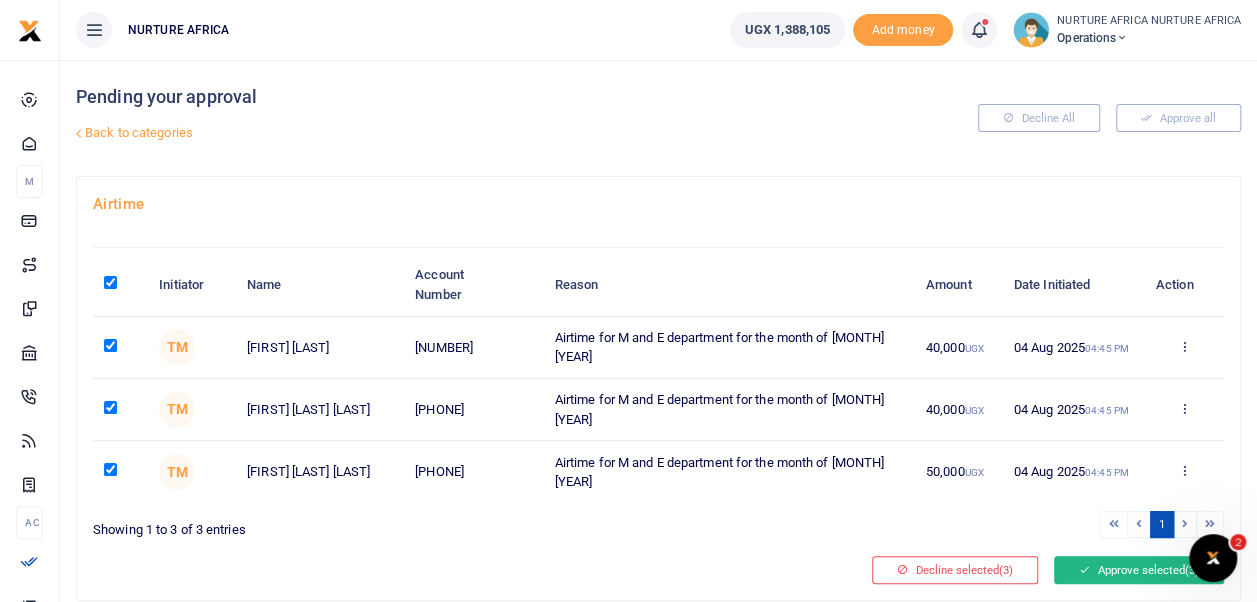 click on "Approve selected  (3)" at bounding box center (1139, 570) 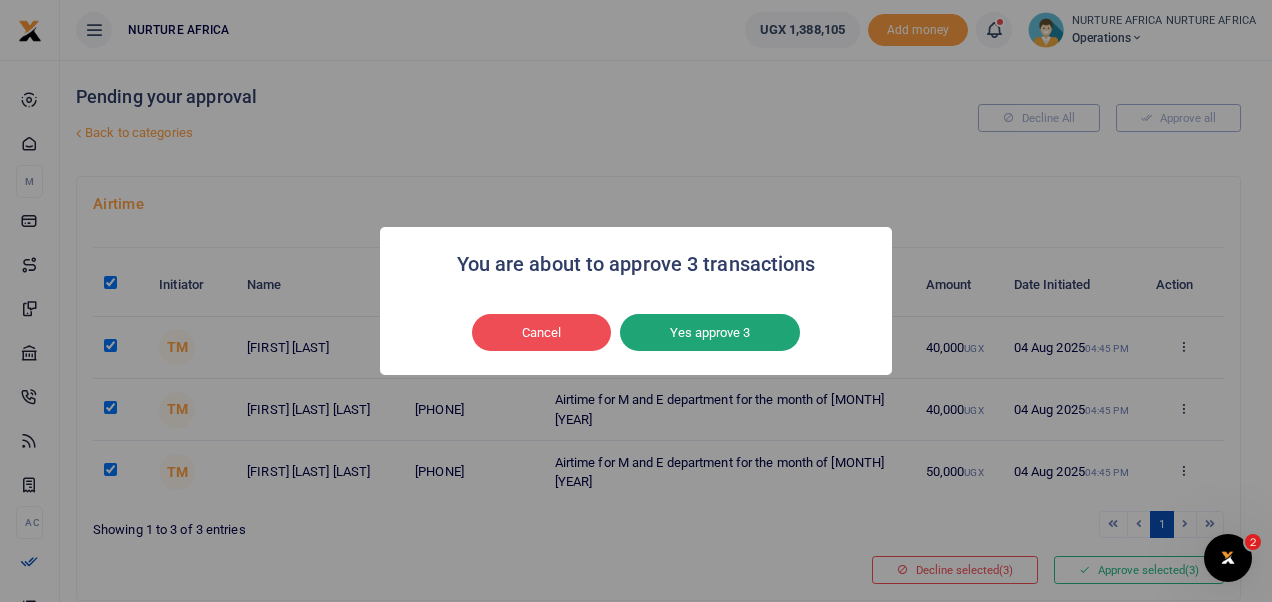 click on "Yes approve 3" at bounding box center [710, 333] 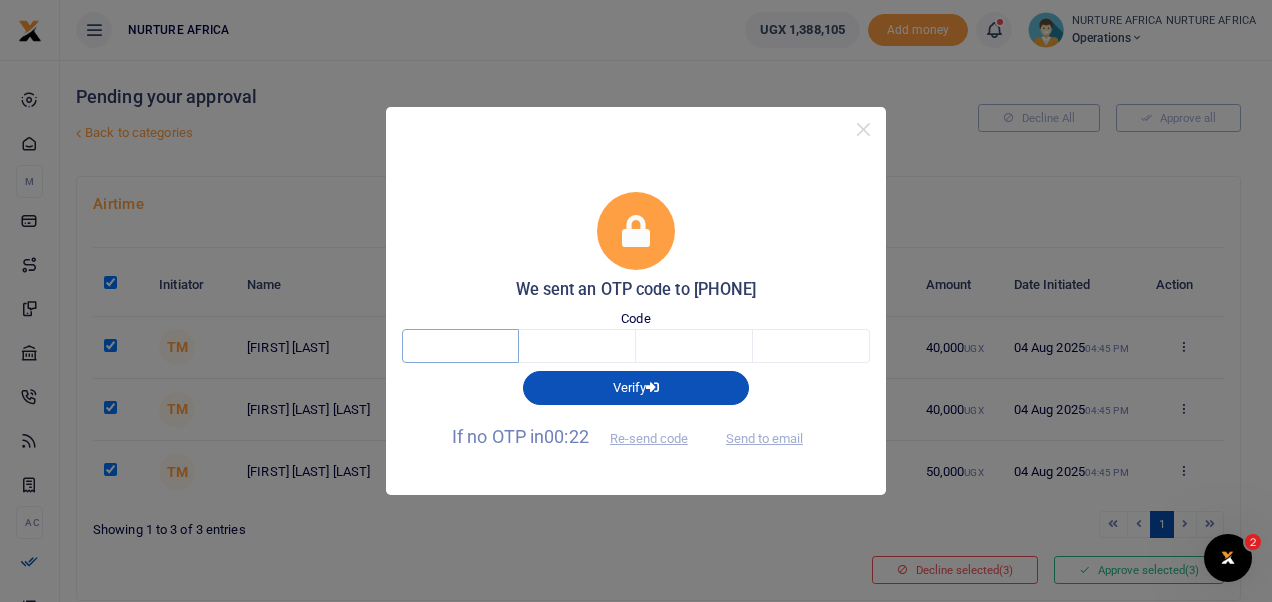click at bounding box center (460, 346) 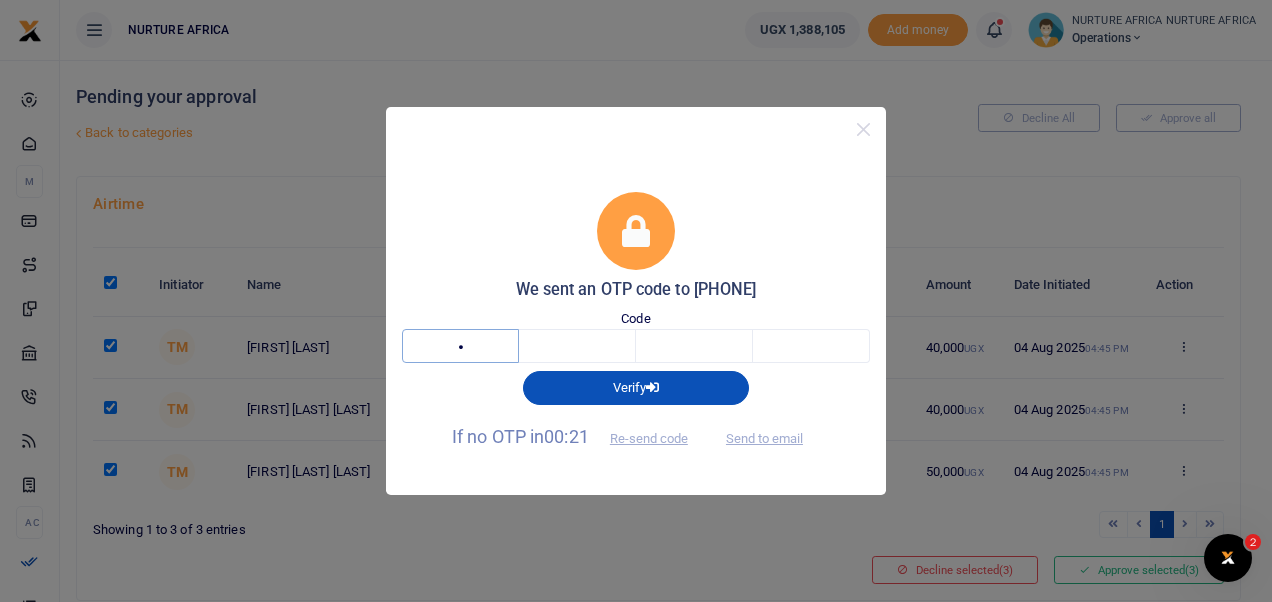 type on "1" 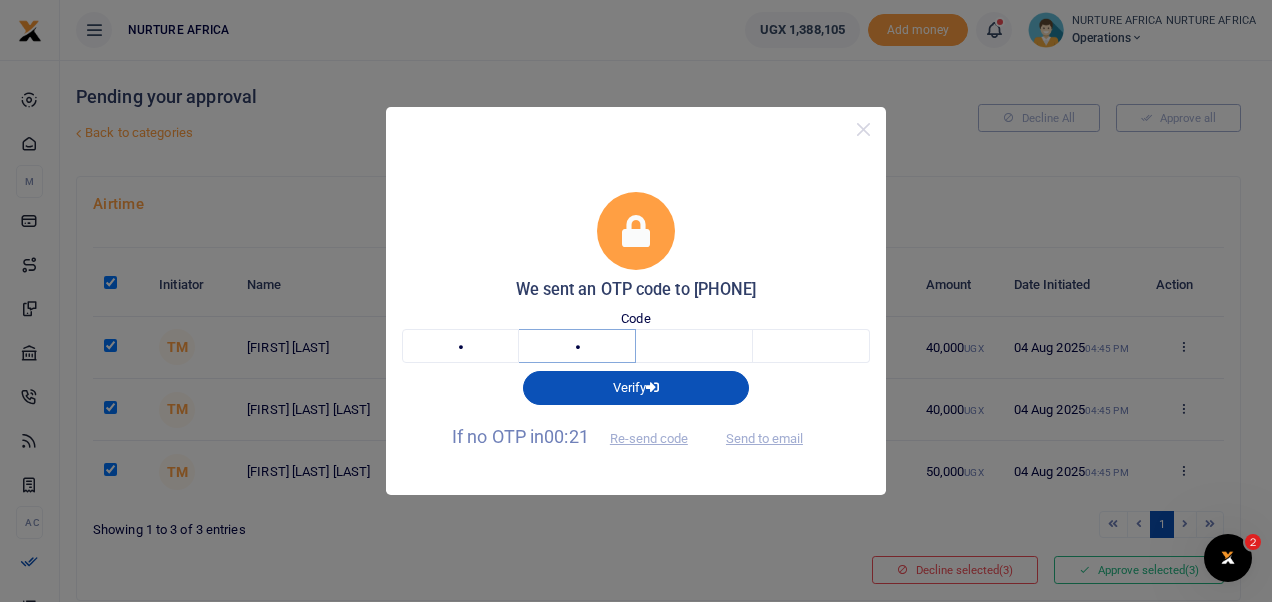 type on "6" 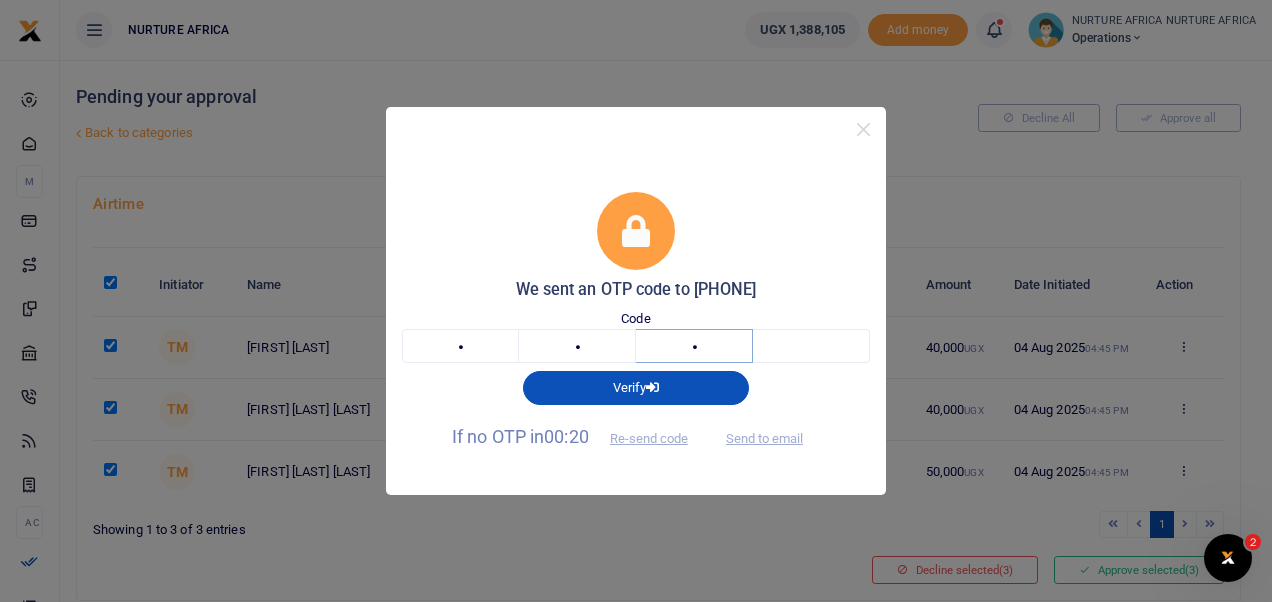 type on "5" 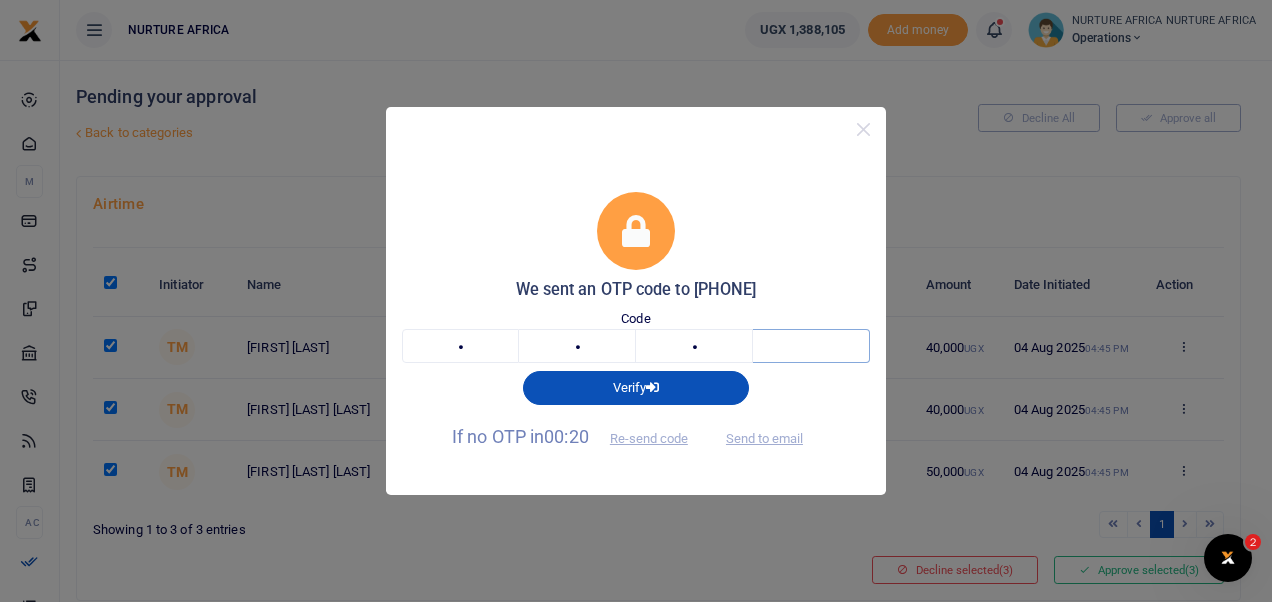 type on "5" 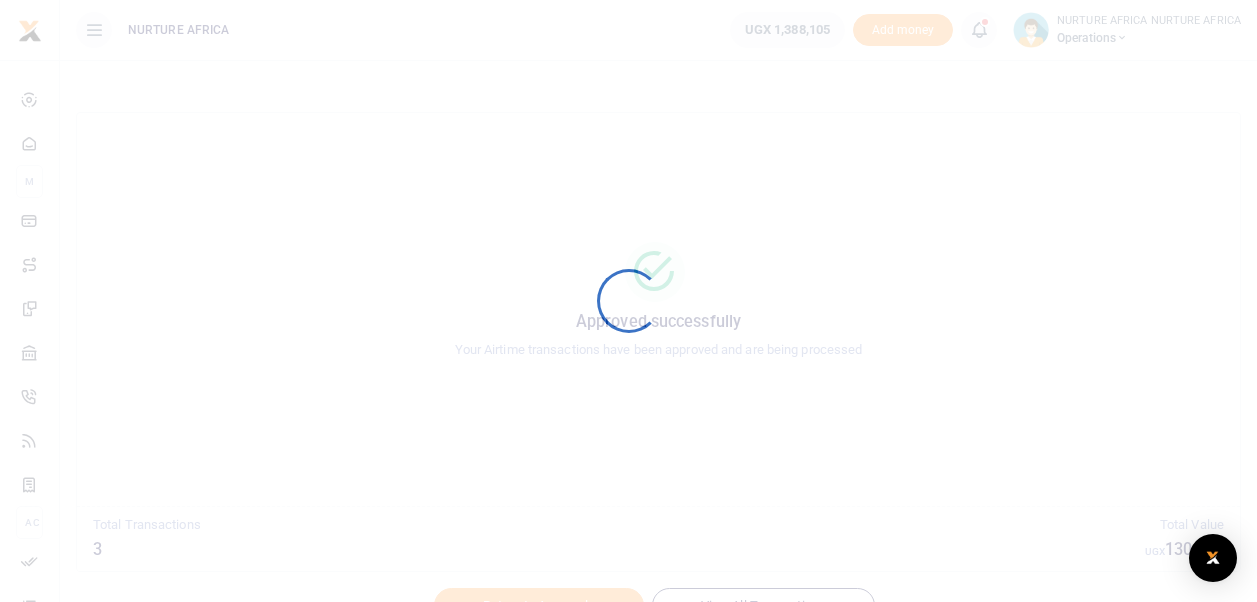 scroll, scrollTop: 0, scrollLeft: 0, axis: both 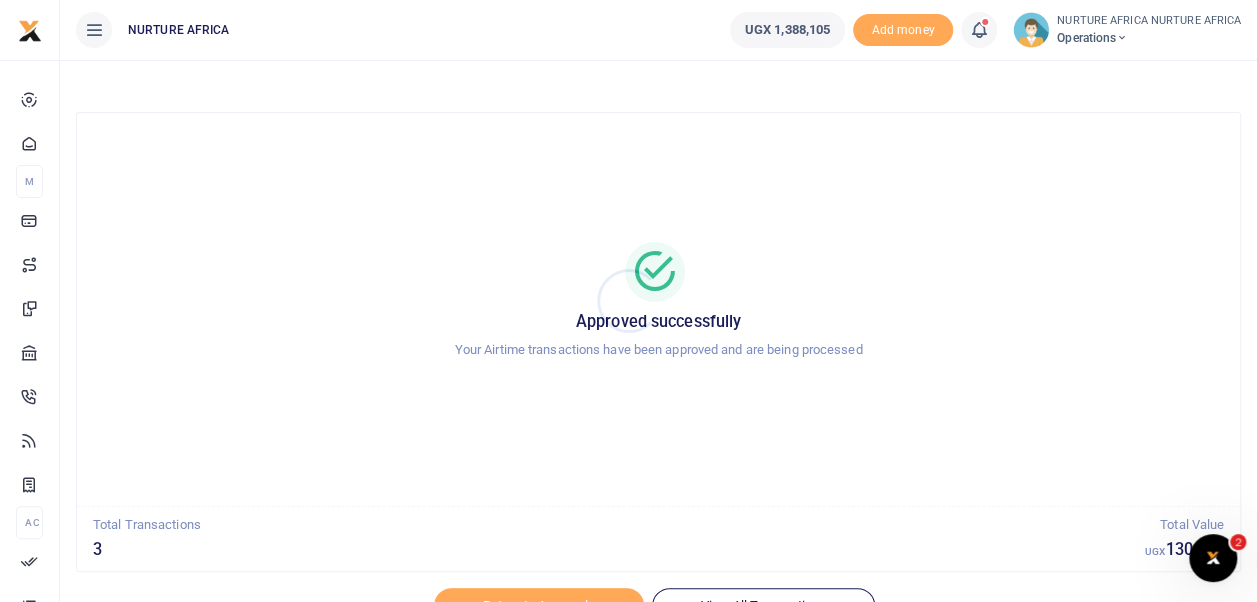 click at bounding box center (628, 301) 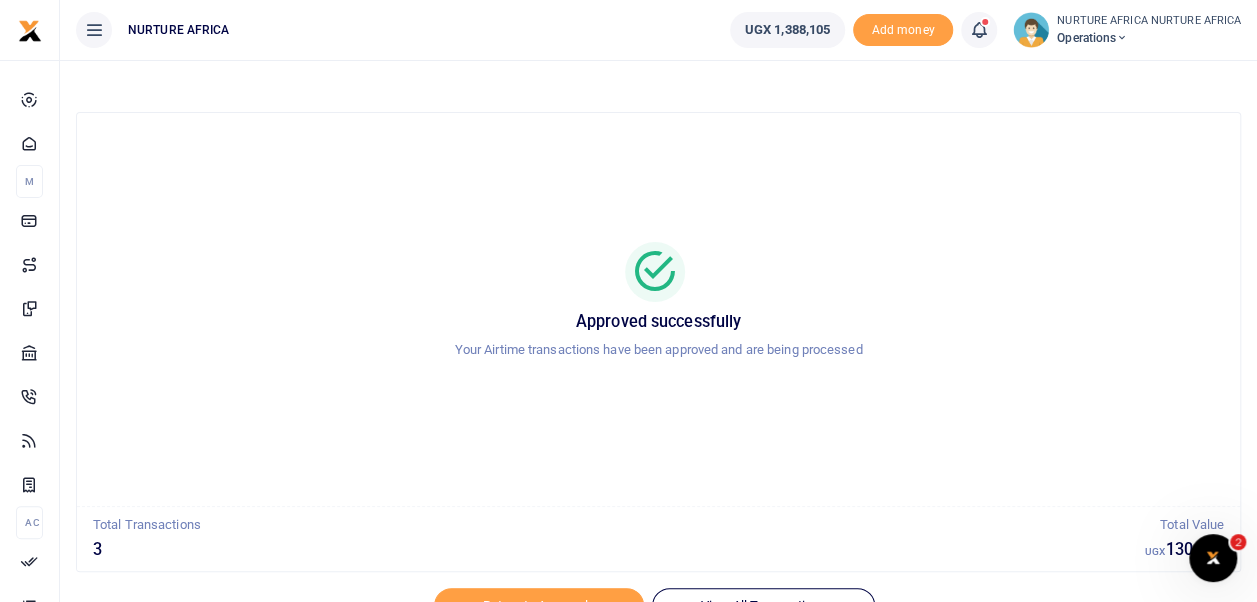 click at bounding box center [979, 30] 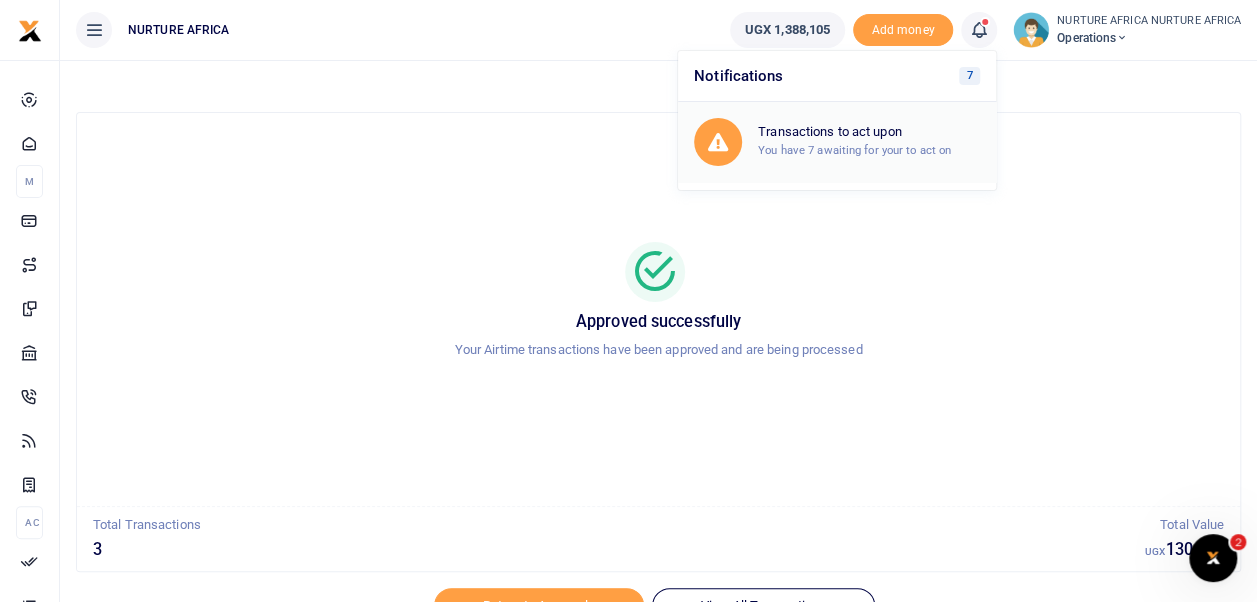 click on "You have 7 awaiting for your to act on" at bounding box center (854, 150) 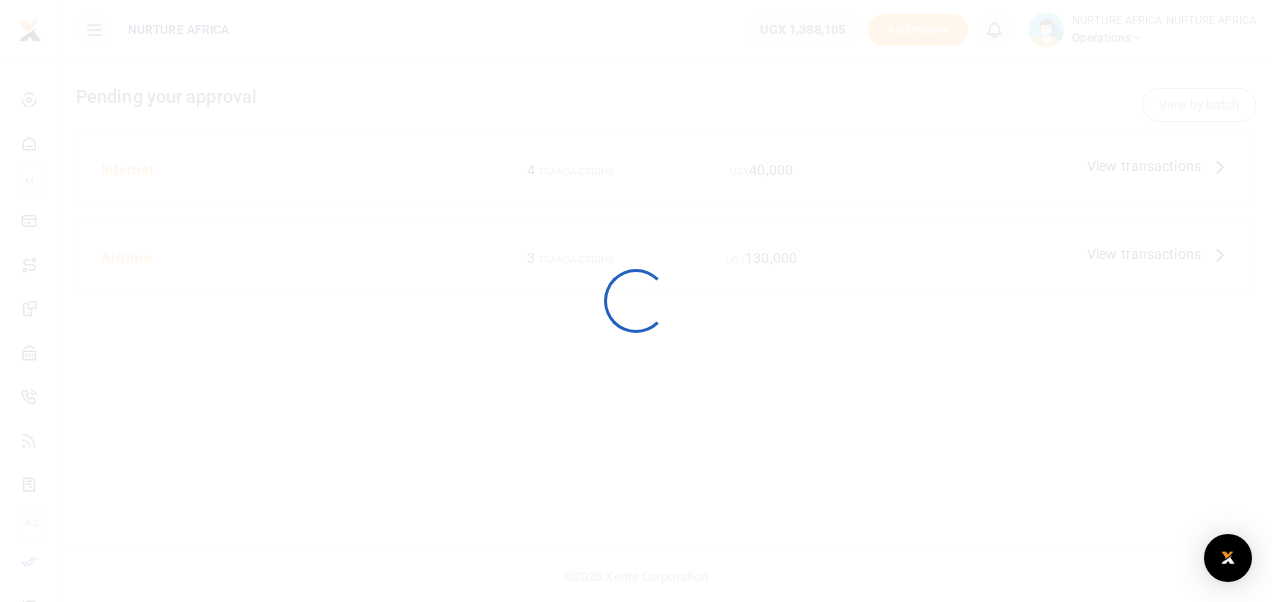 scroll, scrollTop: 0, scrollLeft: 0, axis: both 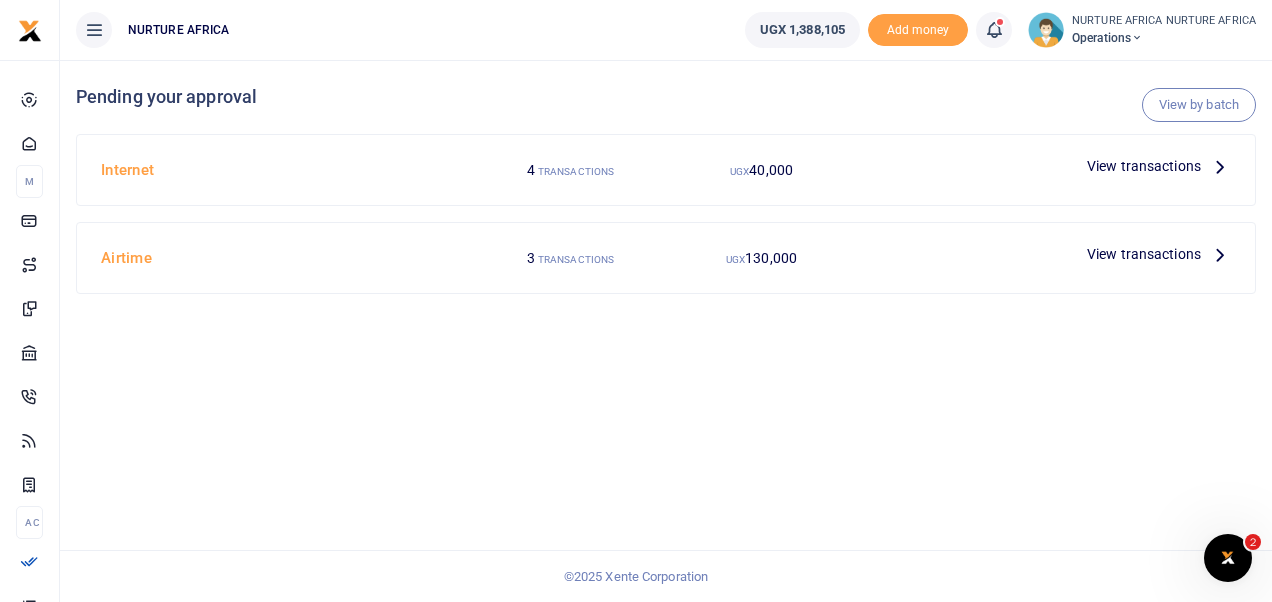 click on "View transactions" at bounding box center [1144, 254] 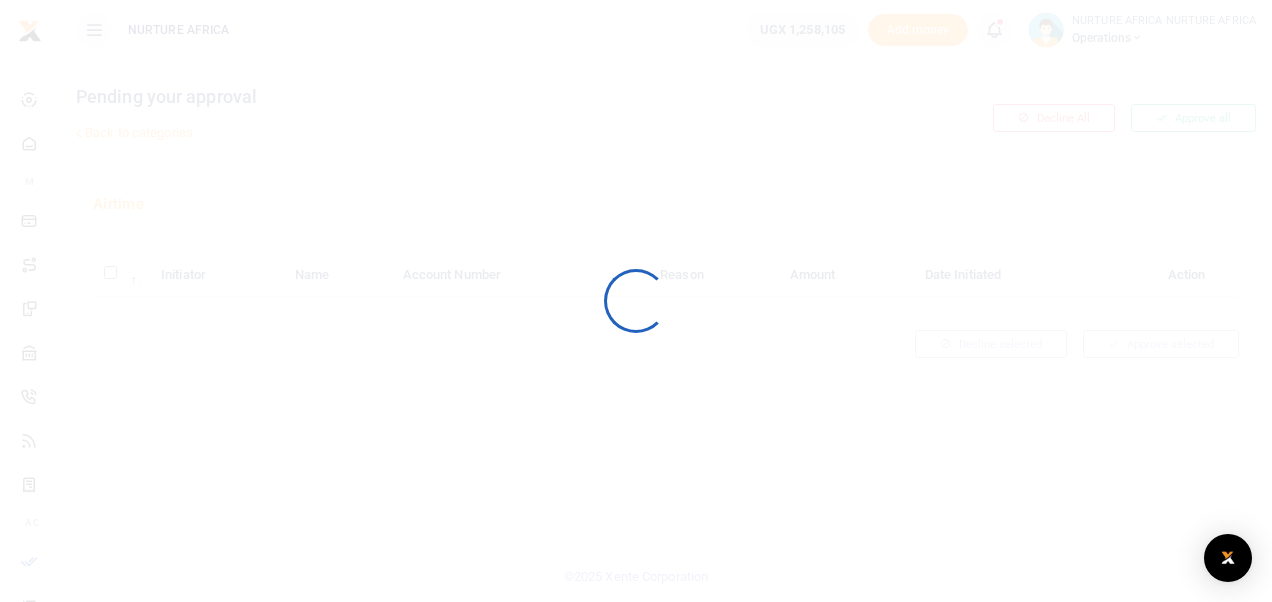scroll, scrollTop: 0, scrollLeft: 0, axis: both 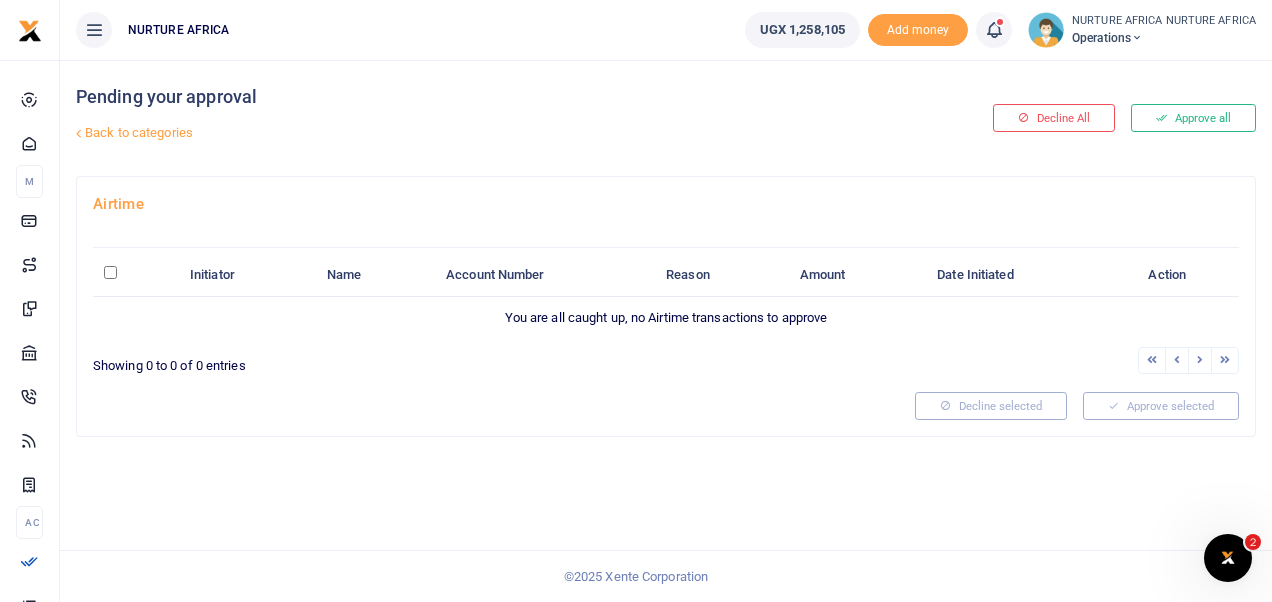 click at bounding box center (994, 30) 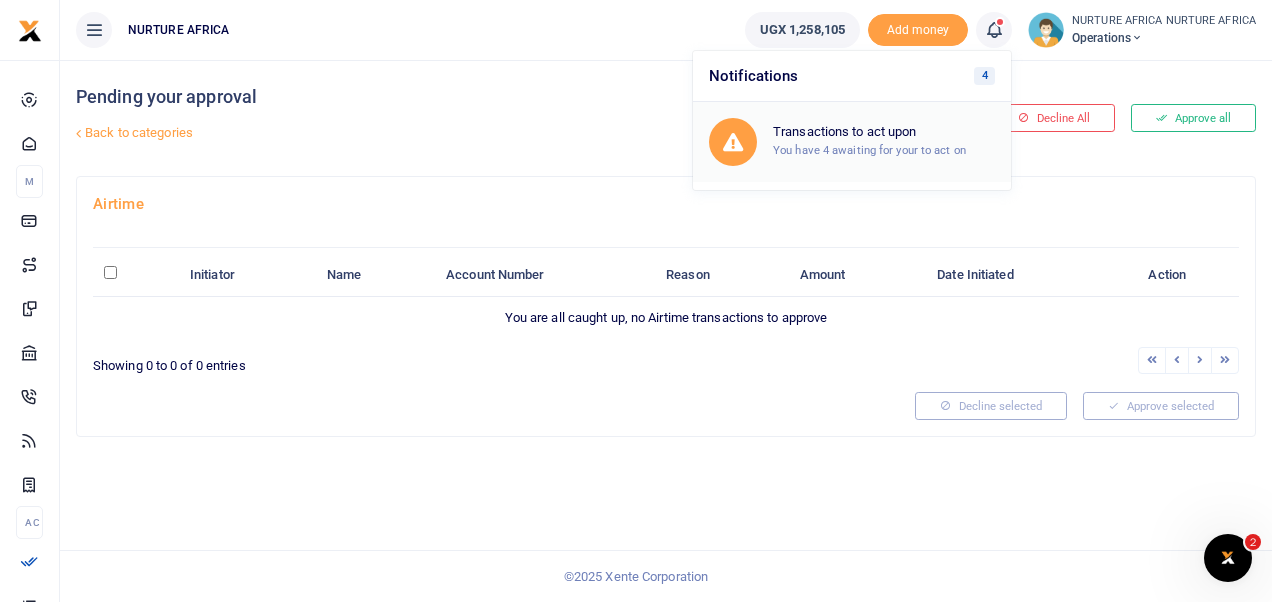 click on "You have 4 awaiting for your to act on" at bounding box center (869, 150) 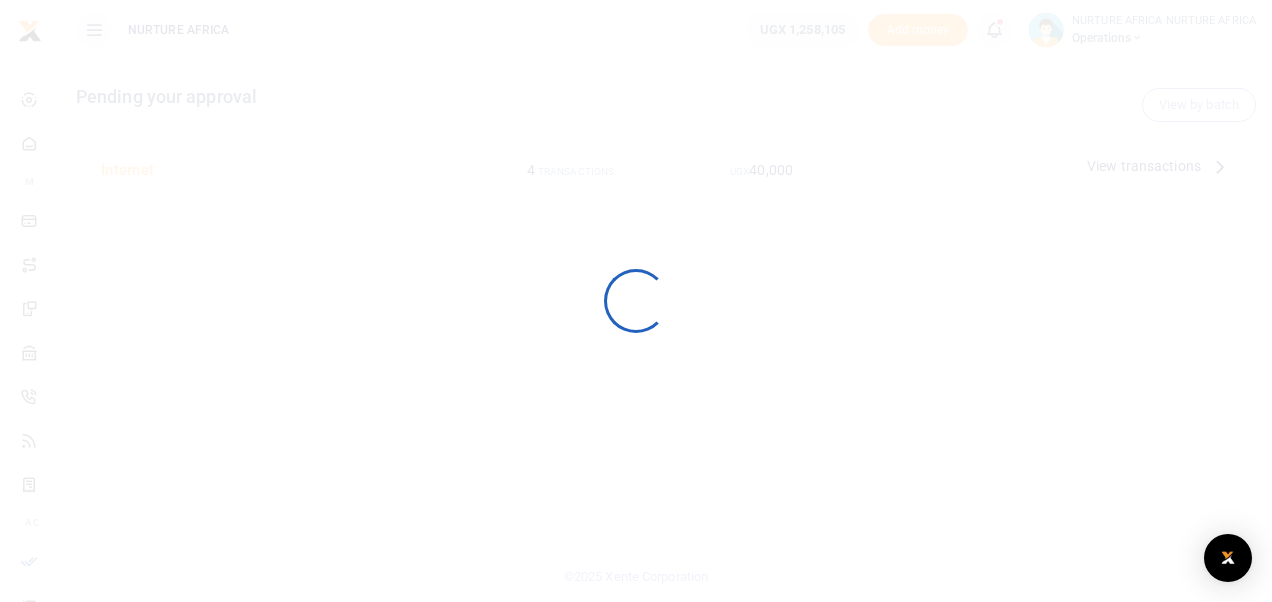 scroll, scrollTop: 0, scrollLeft: 0, axis: both 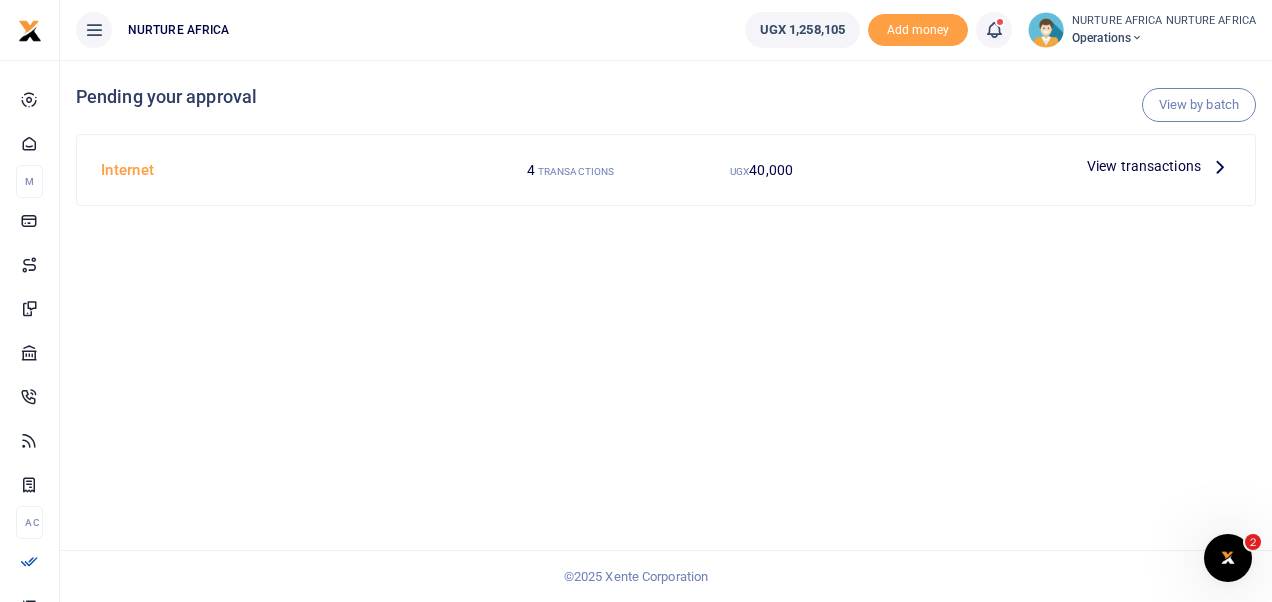 click on "View transactions" at bounding box center [1144, 166] 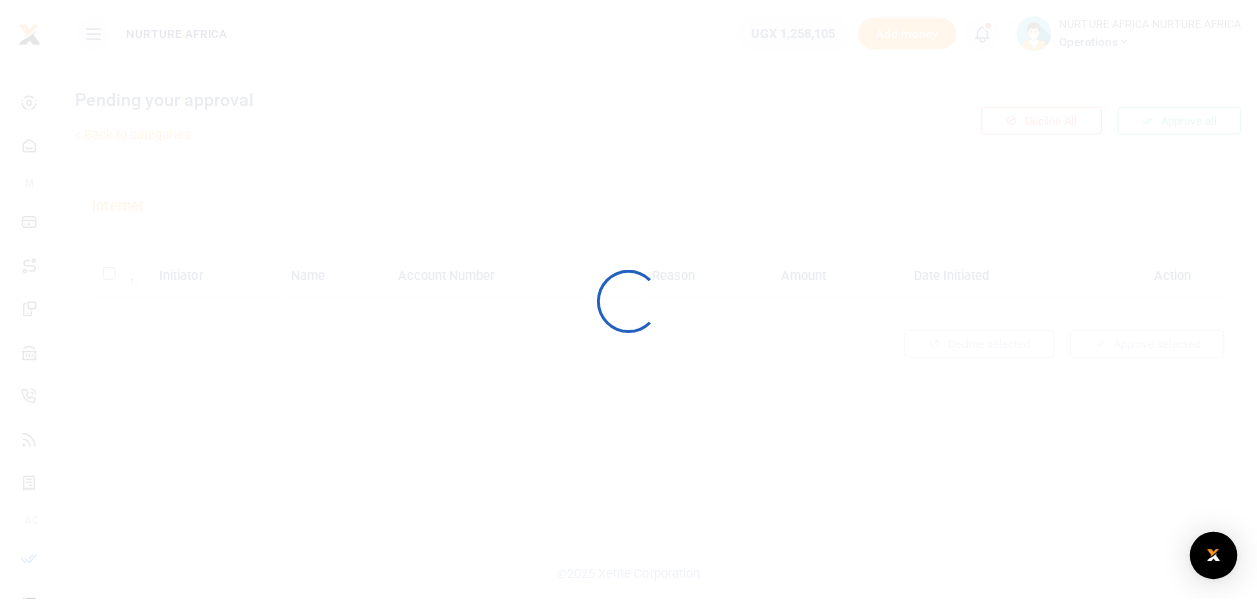 scroll, scrollTop: 0, scrollLeft: 0, axis: both 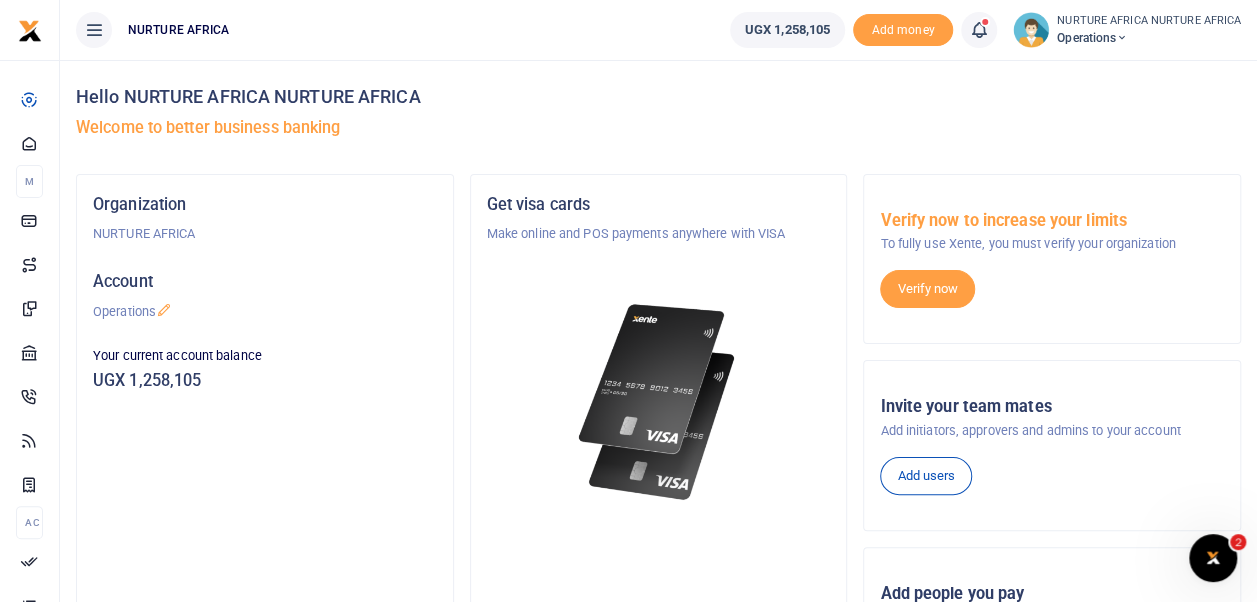 click at bounding box center [979, 30] 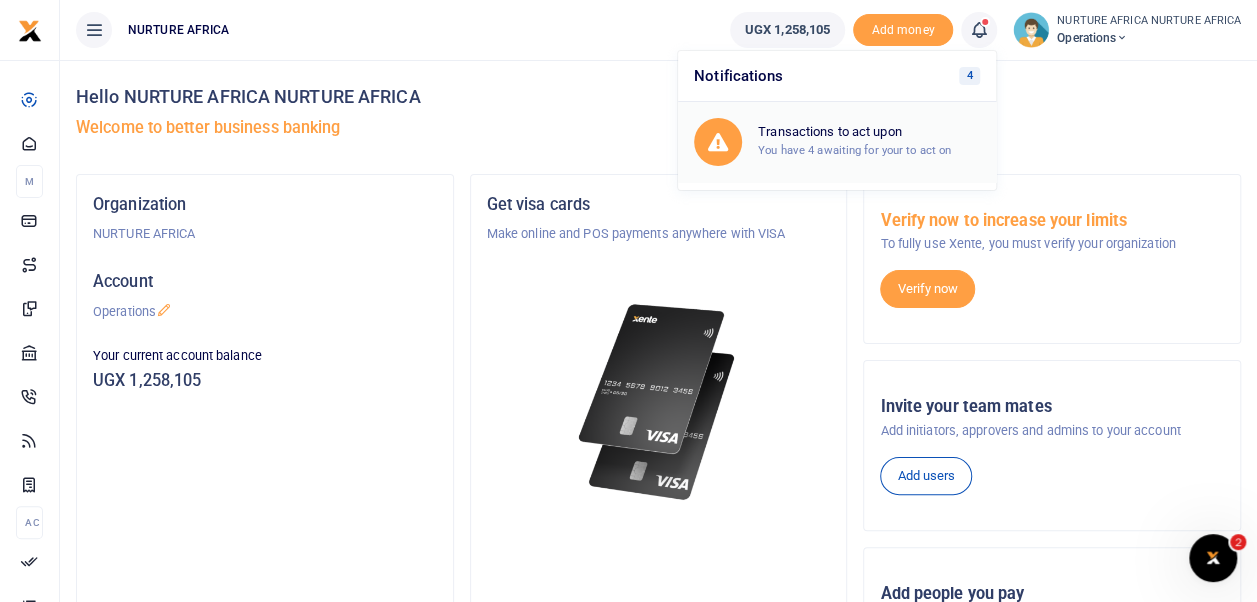 click on "Transactions to act upon" at bounding box center (869, 132) 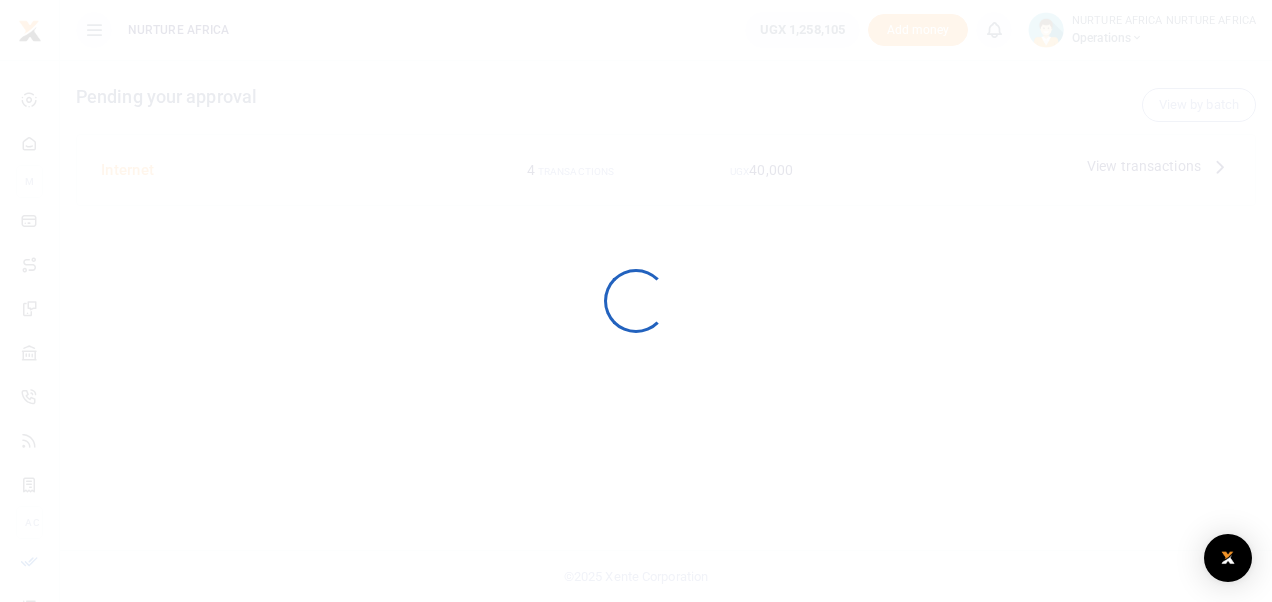 scroll, scrollTop: 0, scrollLeft: 0, axis: both 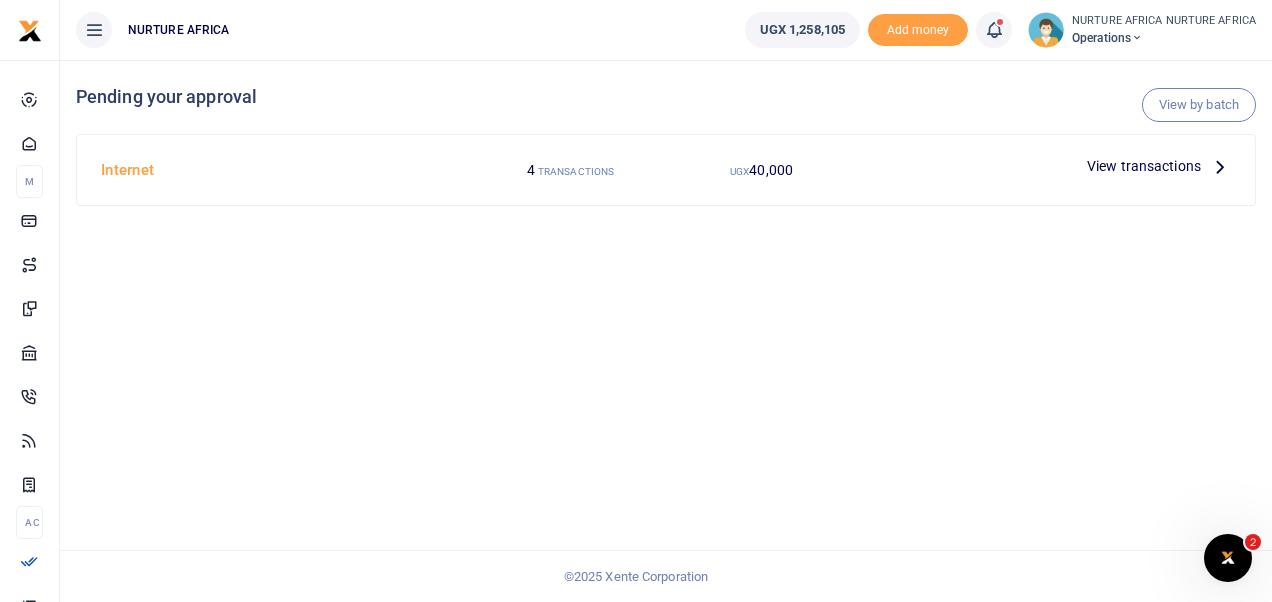 click on "View transactions" at bounding box center [1144, 166] 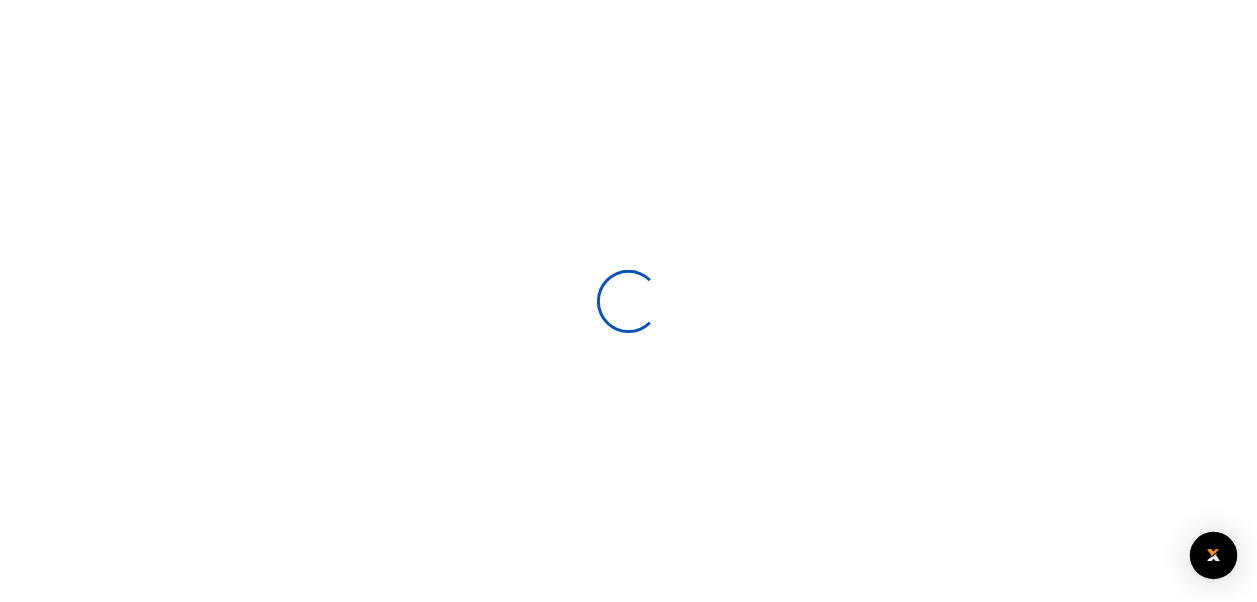 scroll, scrollTop: 0, scrollLeft: 0, axis: both 